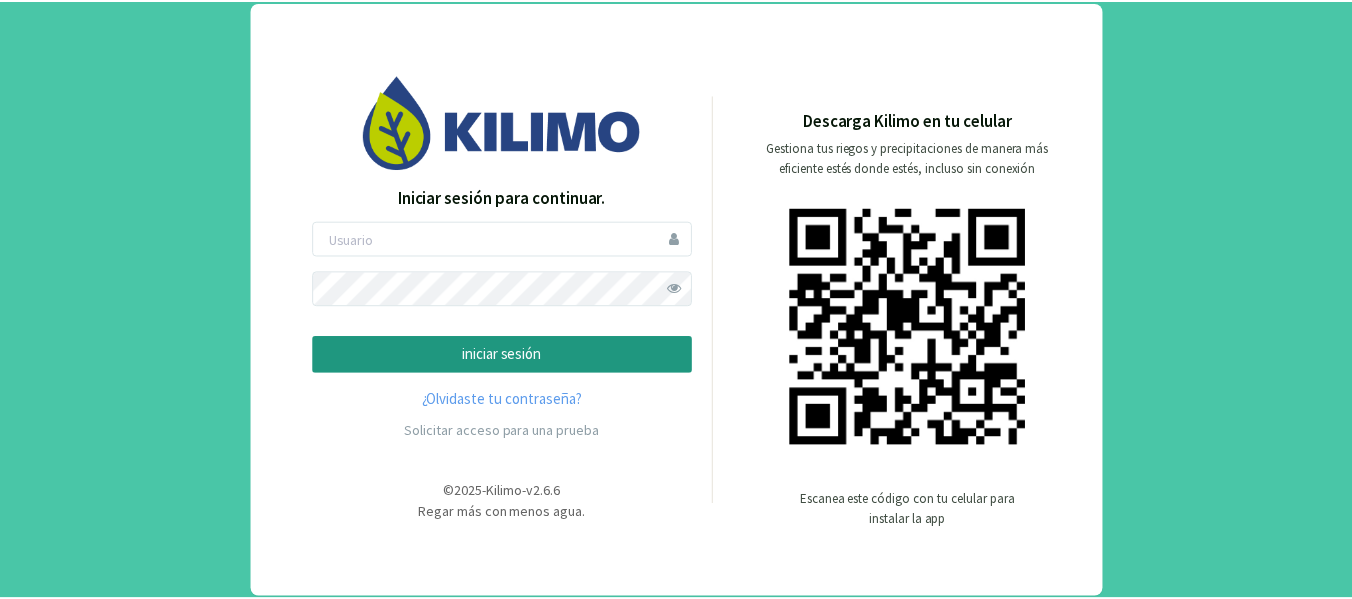 scroll, scrollTop: 0, scrollLeft: 0, axis: both 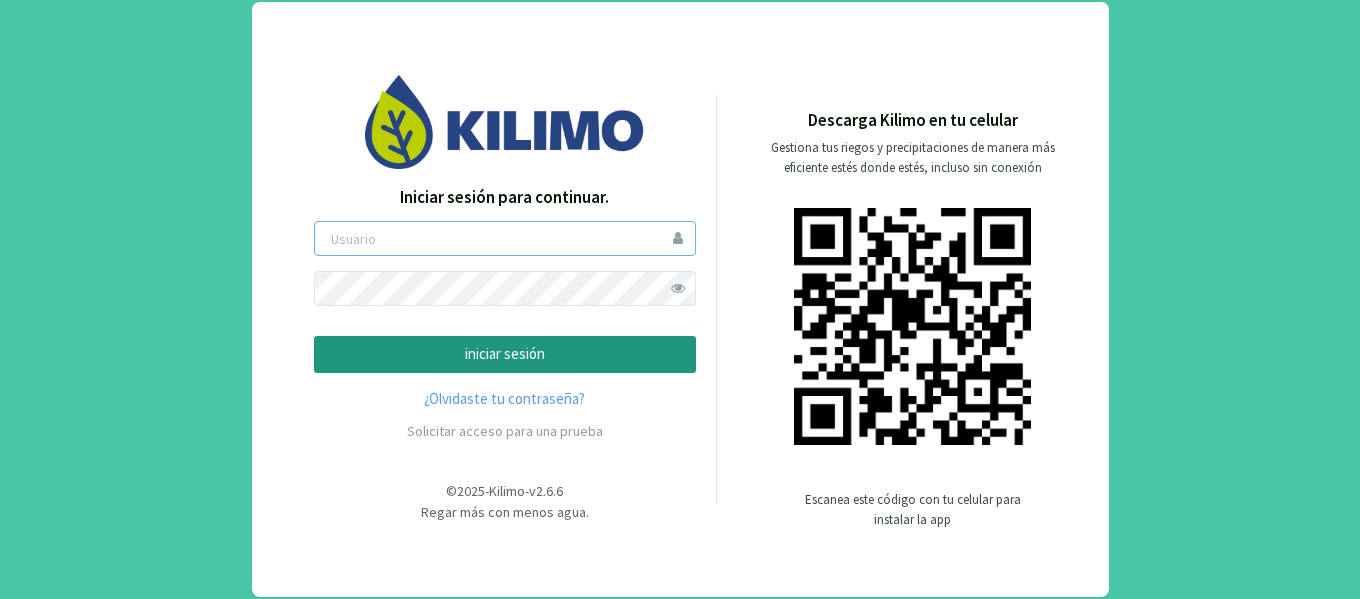 type on "Jschwindt" 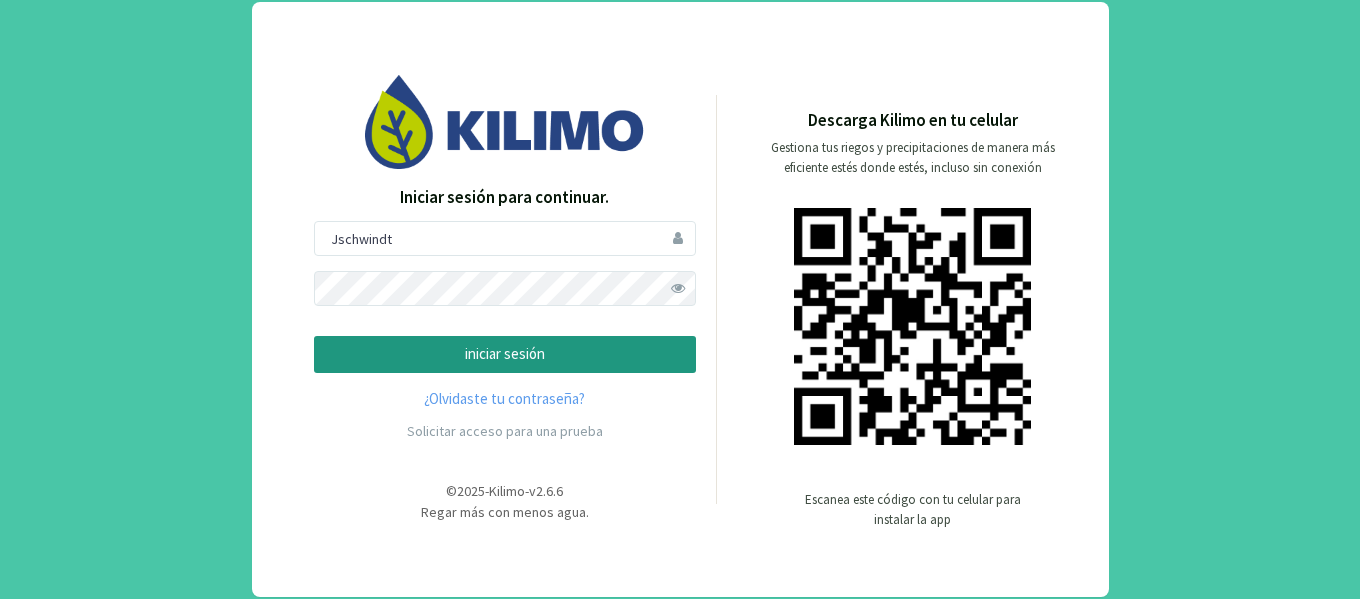click on "iniciar sesión" 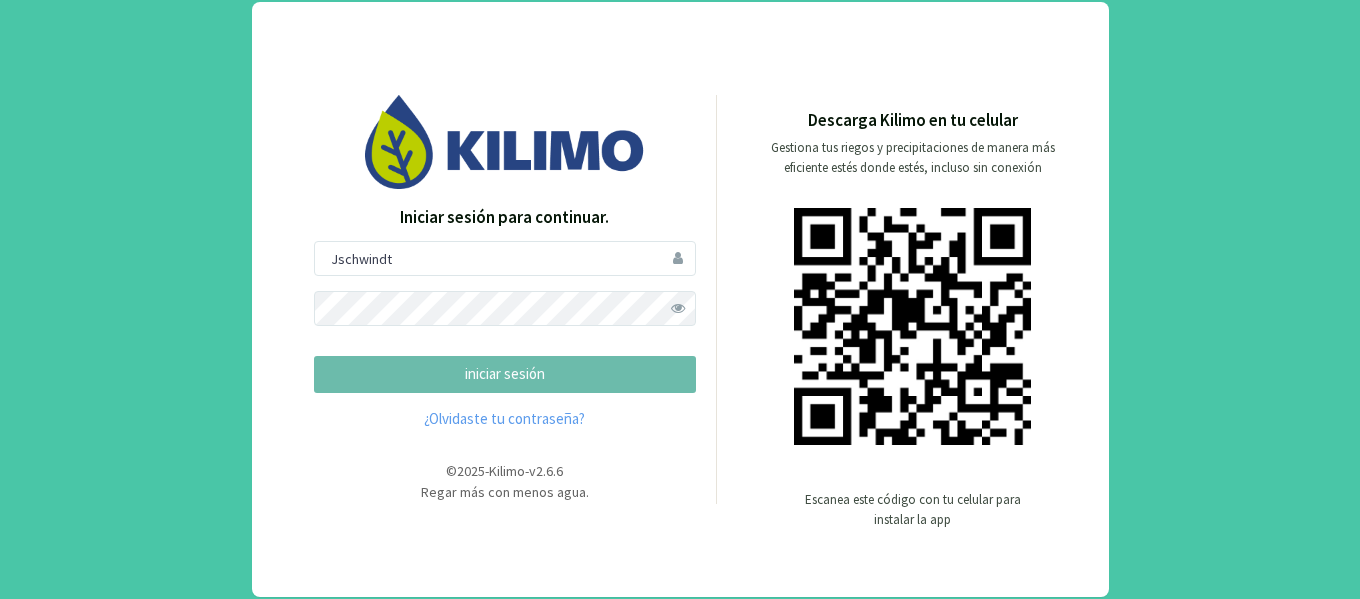click on "Jschwindt iniciar sesión" 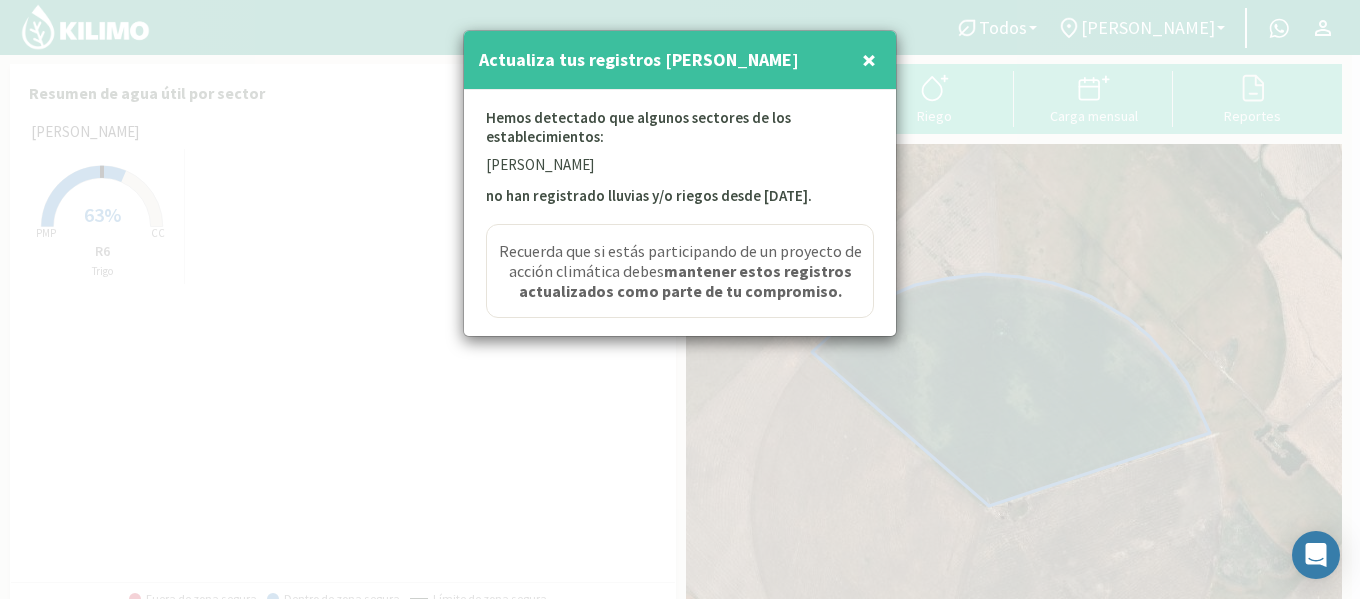 click on "×" at bounding box center [869, 59] 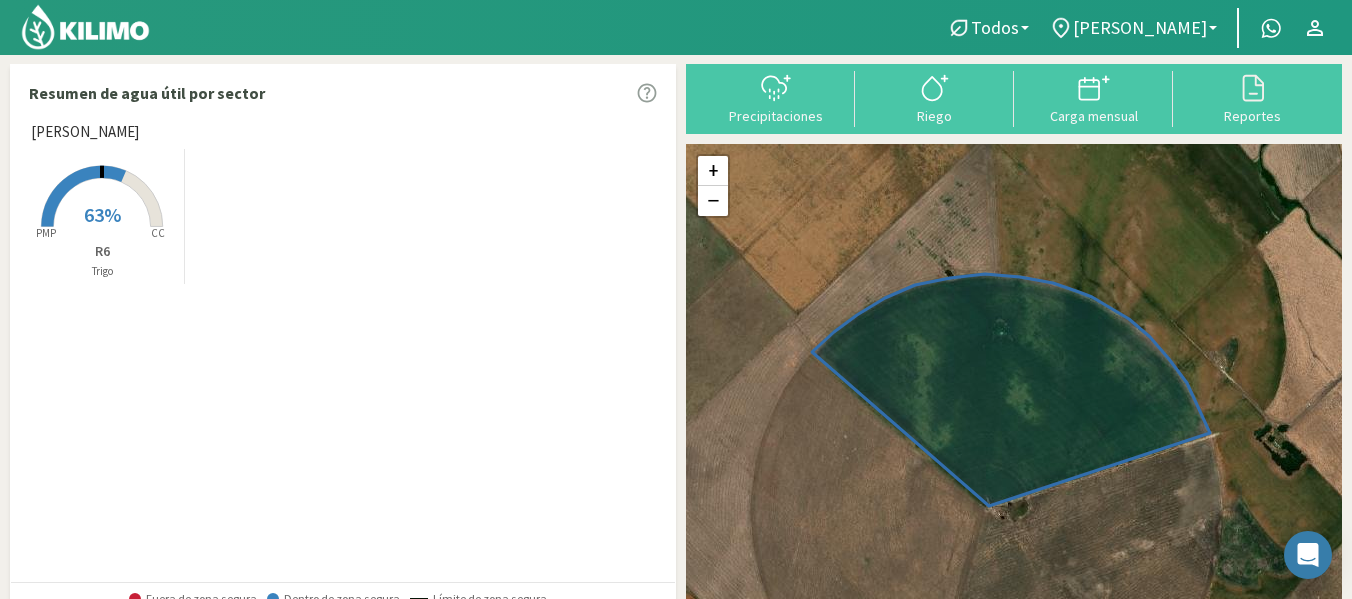 drag, startPoint x: 1351, startPoint y: 167, endPoint x: 1356, endPoint y: 272, distance: 105.11898 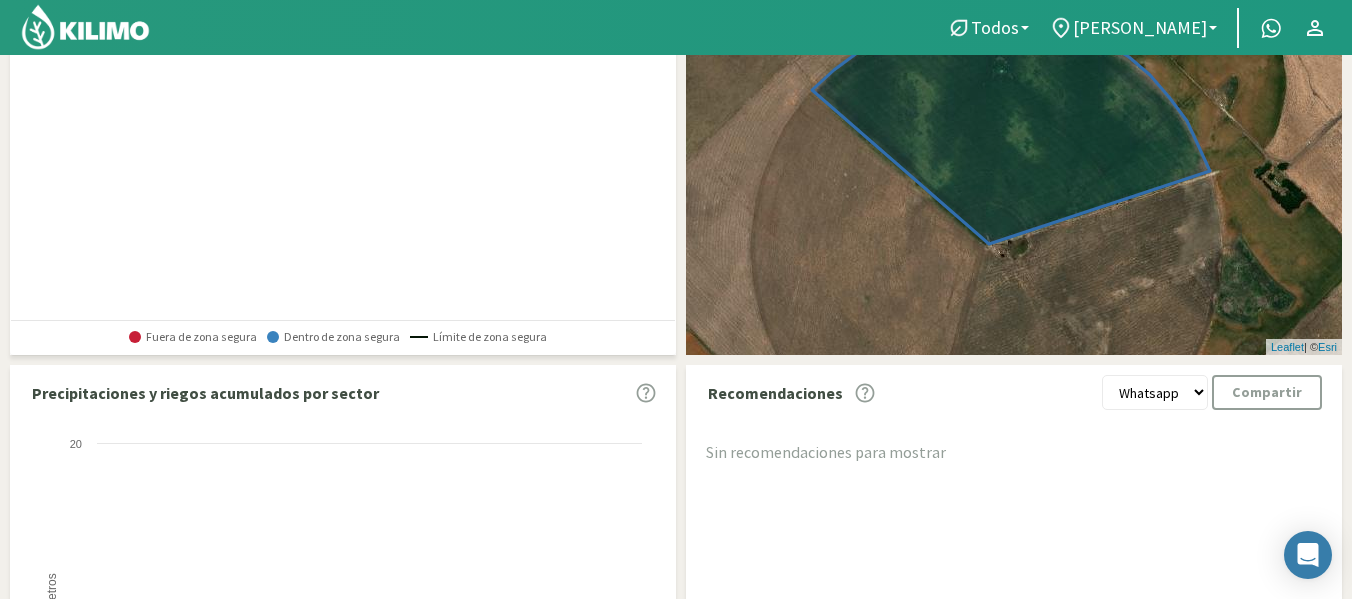 scroll, scrollTop: 238, scrollLeft: 0, axis: vertical 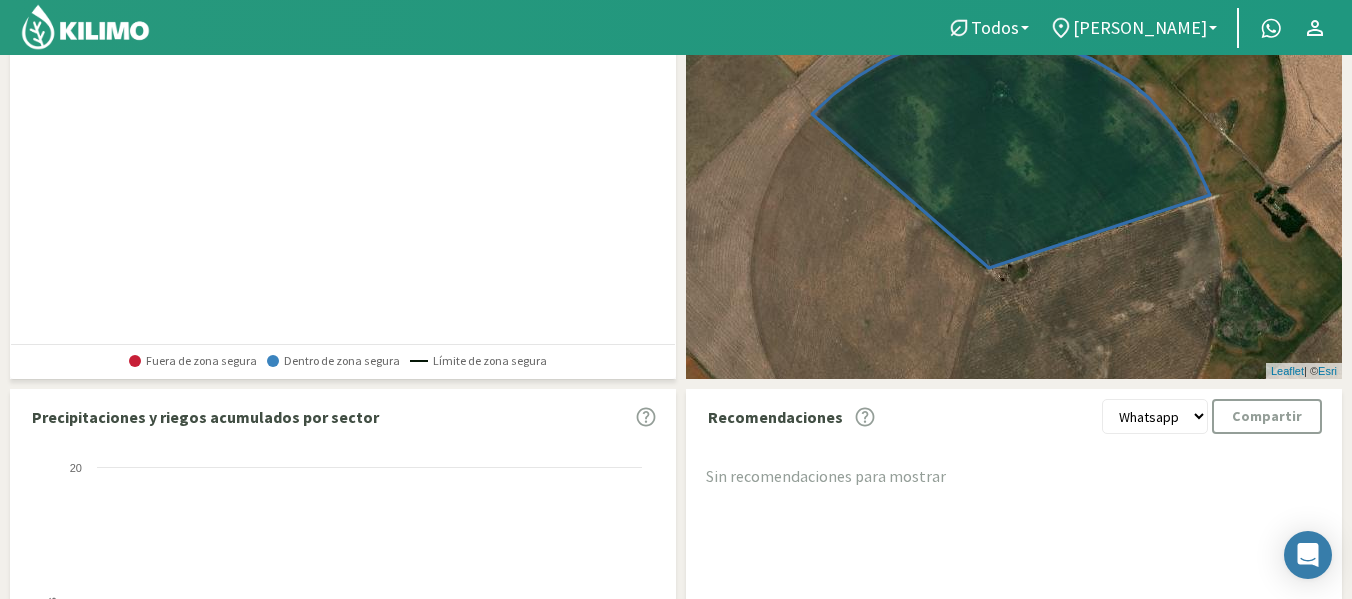 click on "Whatsapp   Excel   PDF" at bounding box center [1155, 416] 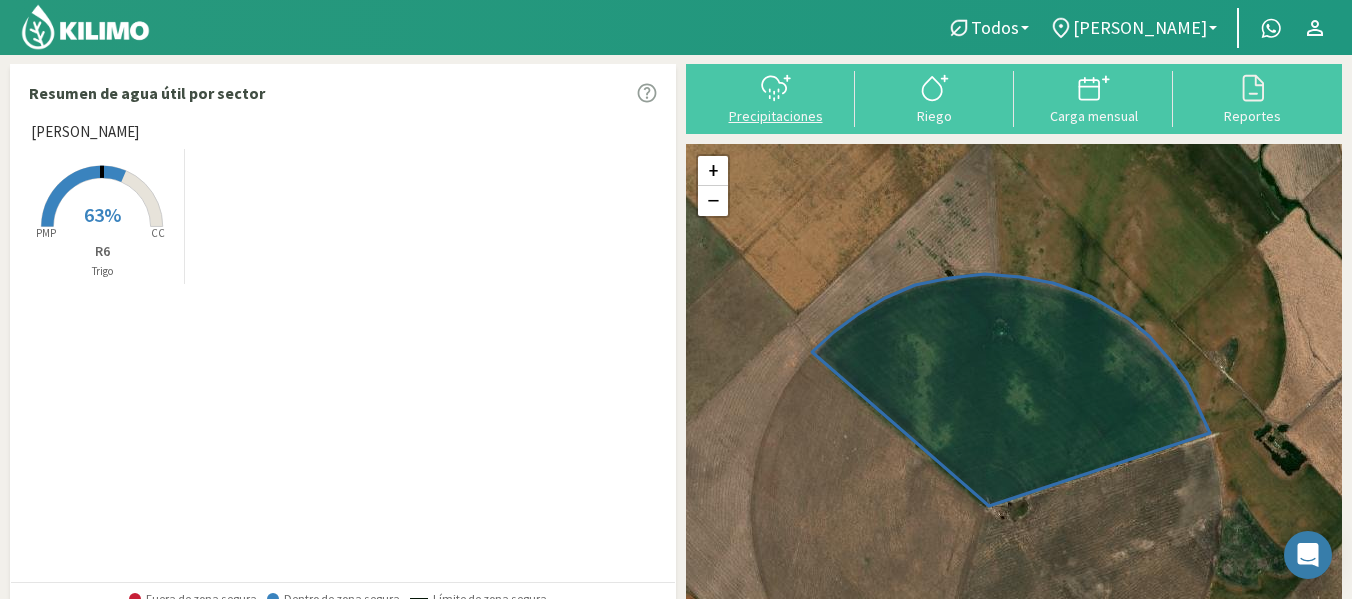 click on "Precipitaciones" at bounding box center (775, 116) 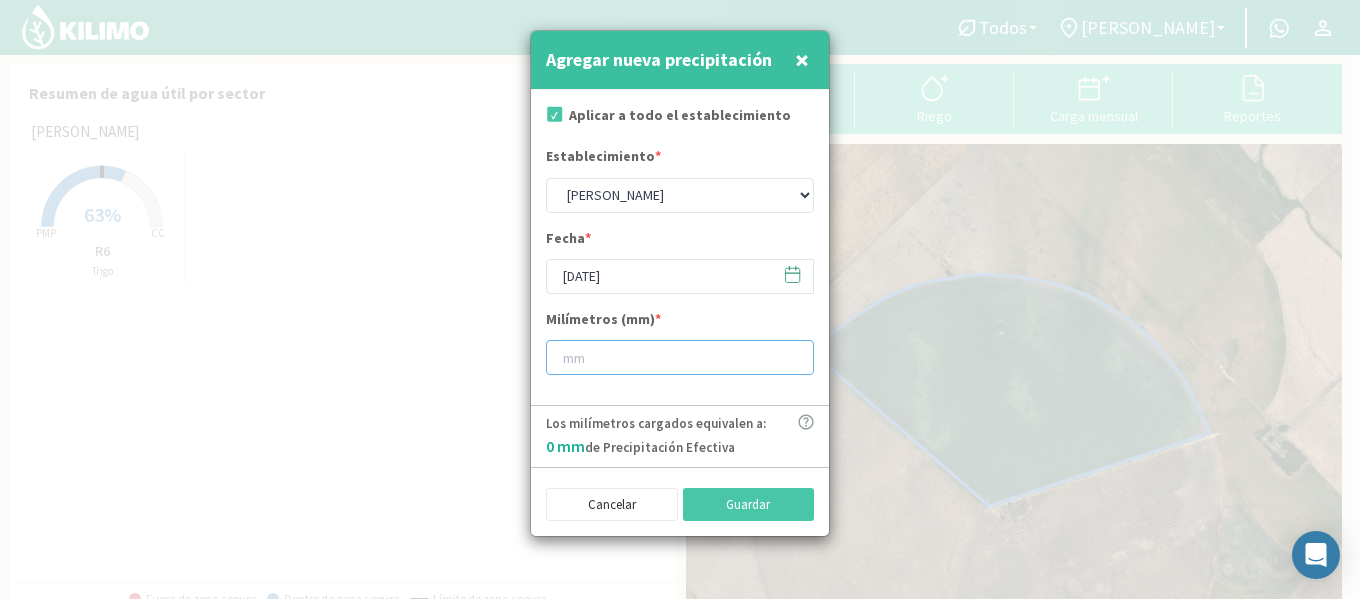click at bounding box center [680, 357] 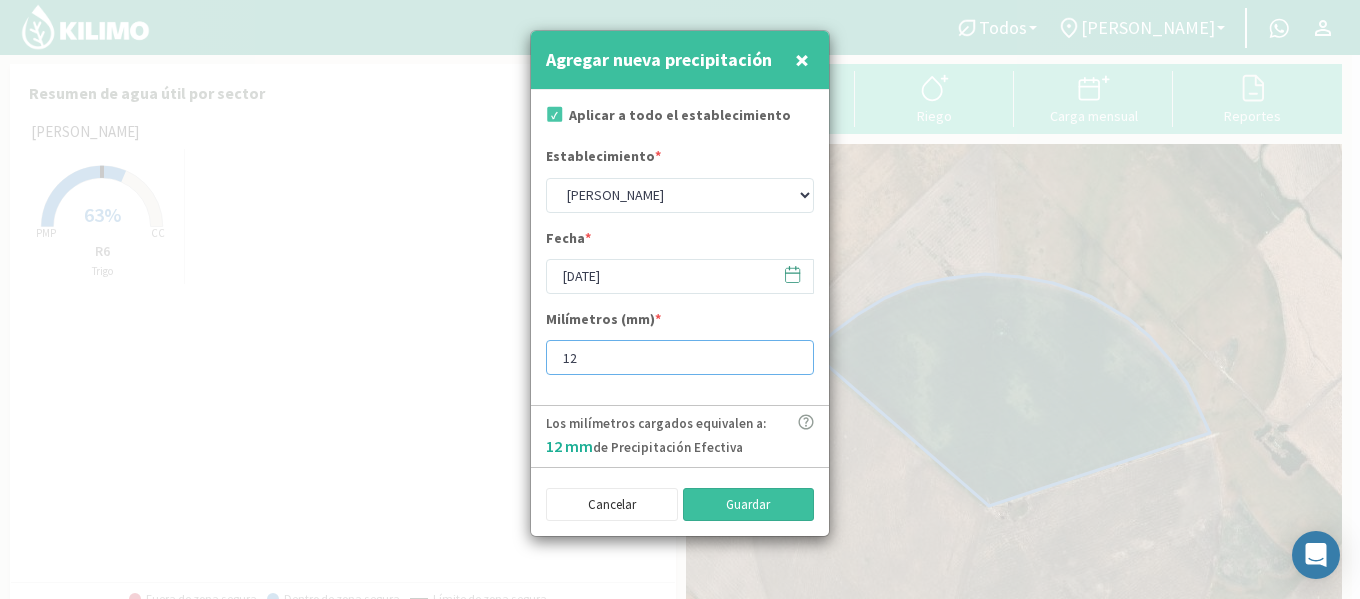 type on "12" 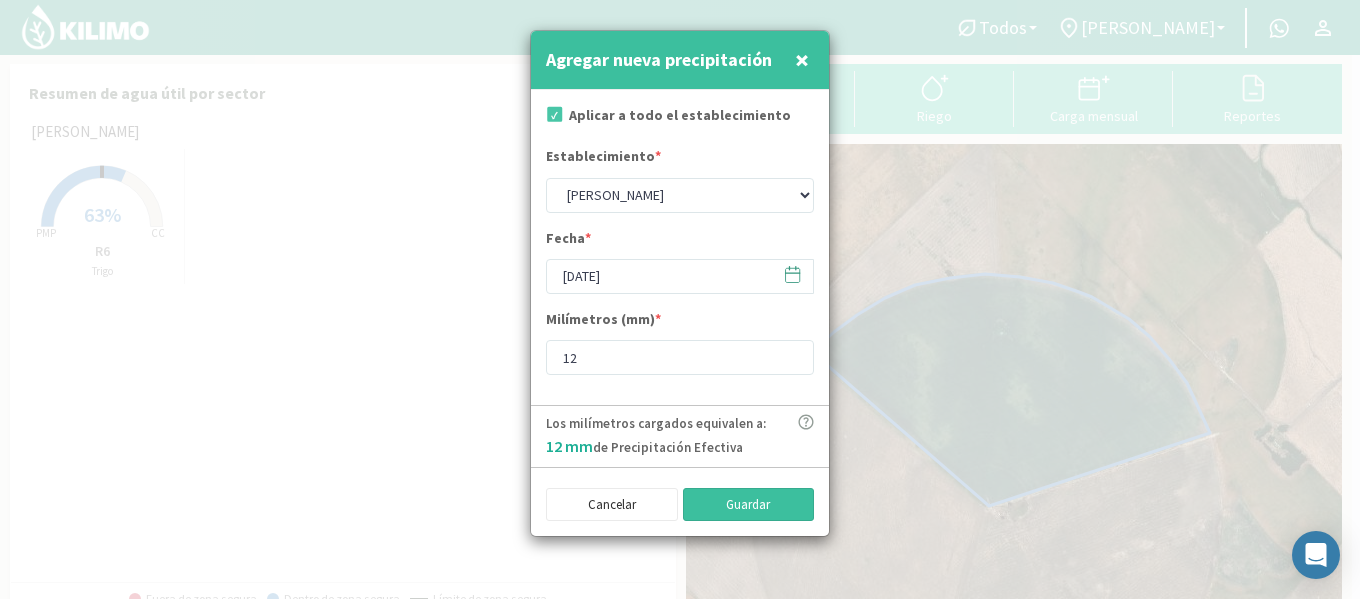 click on "Guardar" at bounding box center (749, 505) 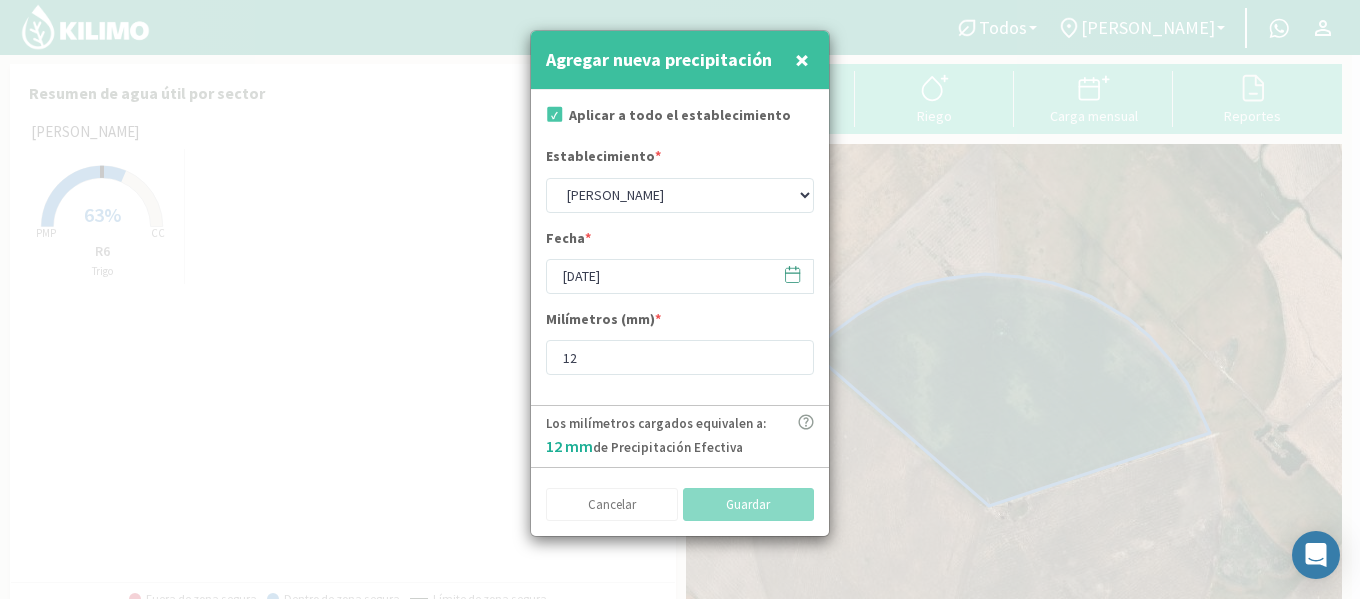 type 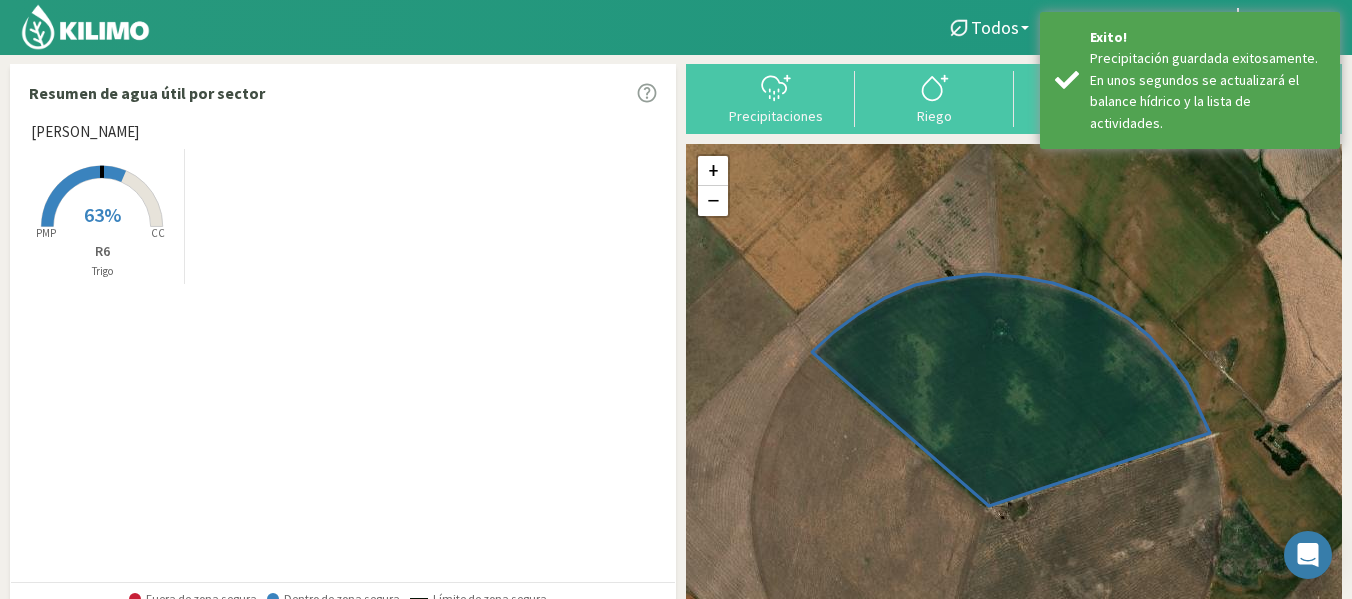 drag, startPoint x: 737, startPoint y: 500, endPoint x: 469, endPoint y: 395, distance: 287.83502 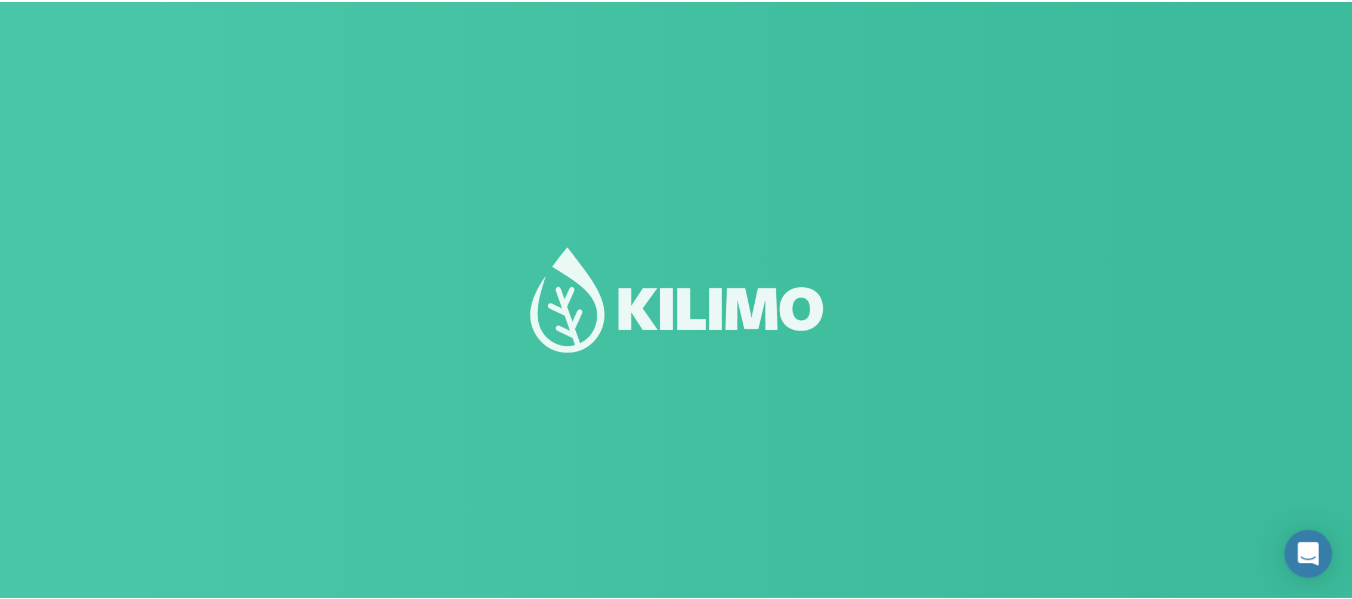 scroll, scrollTop: 0, scrollLeft: 0, axis: both 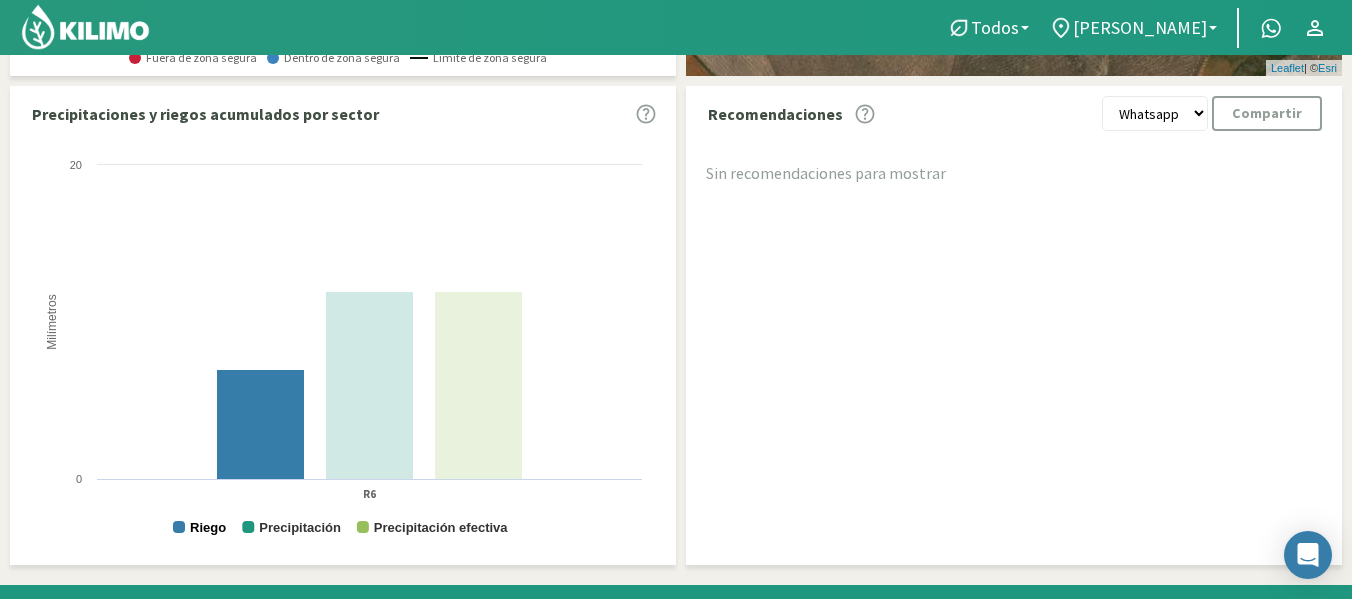 click 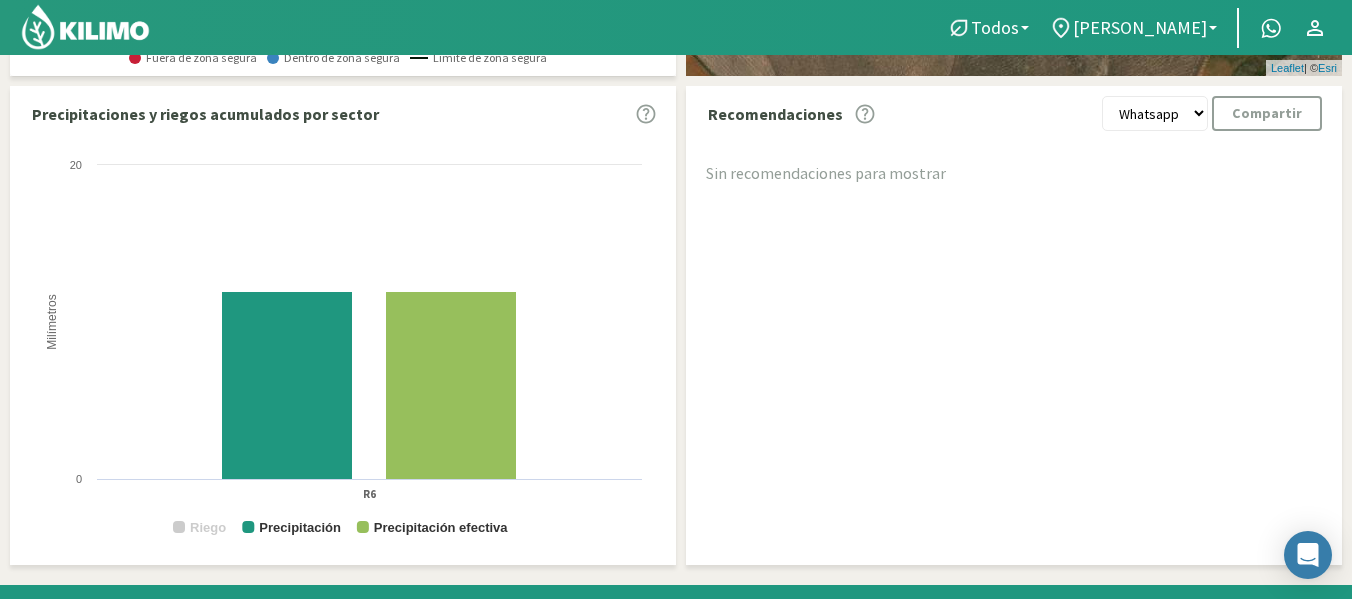 click 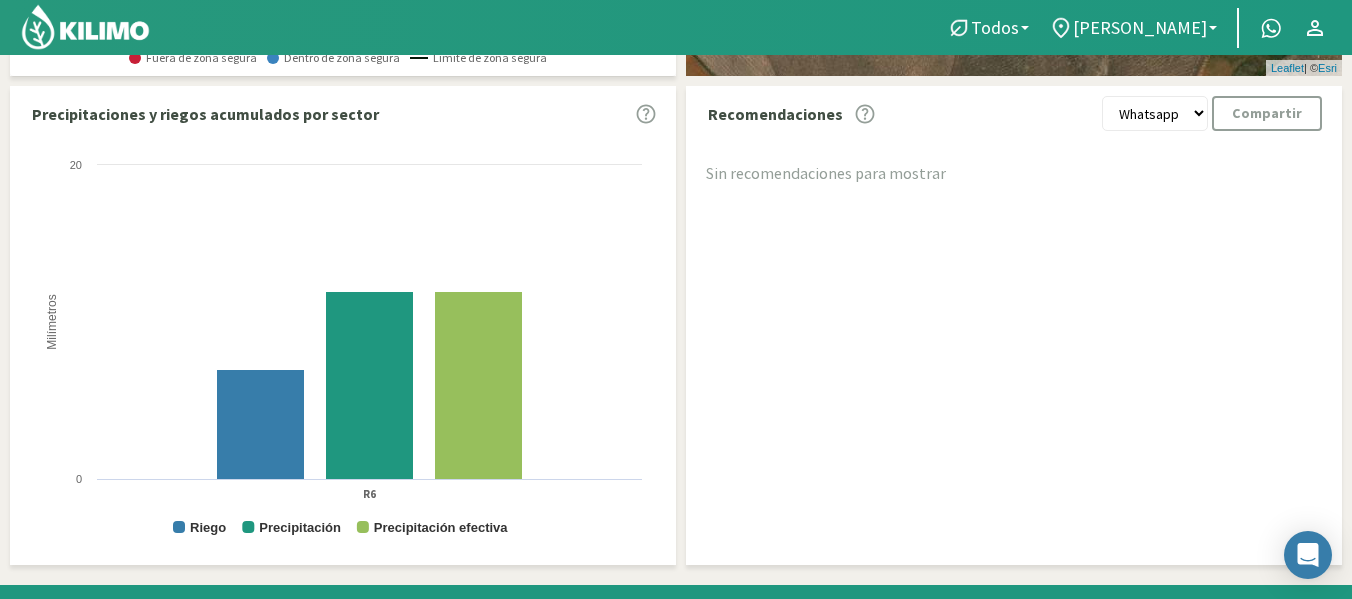 scroll, scrollTop: 17, scrollLeft: 0, axis: vertical 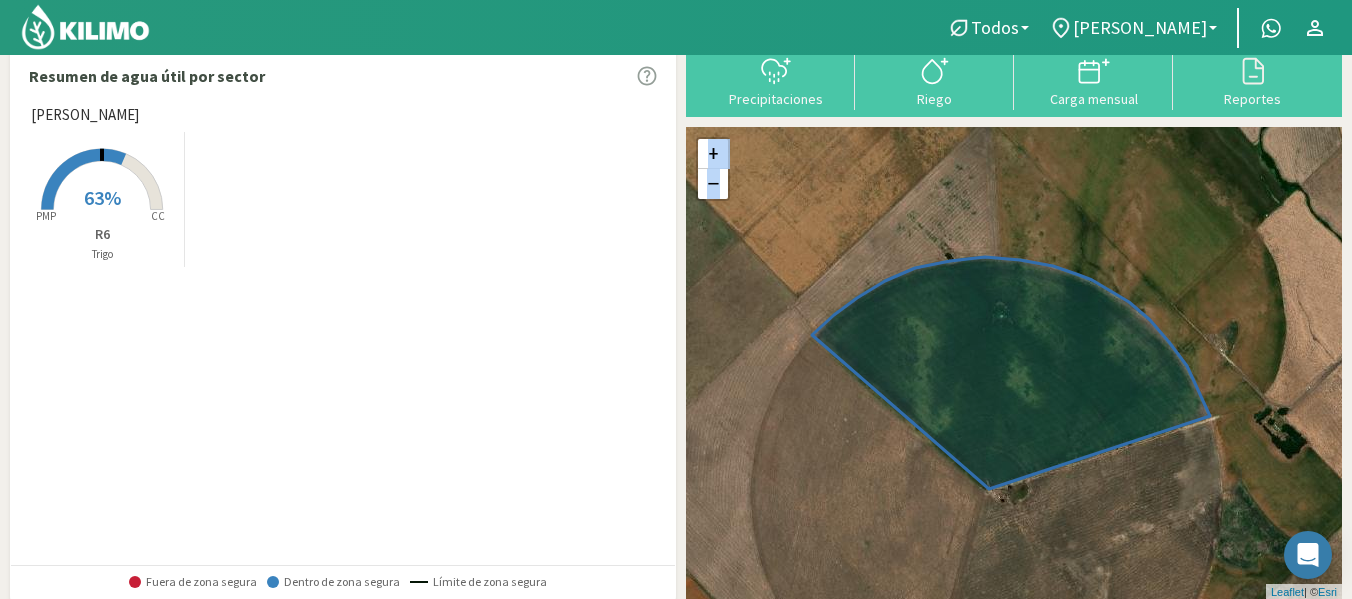 drag, startPoint x: 1349, startPoint y: 281, endPoint x: 1346, endPoint y: 415, distance: 134.03358 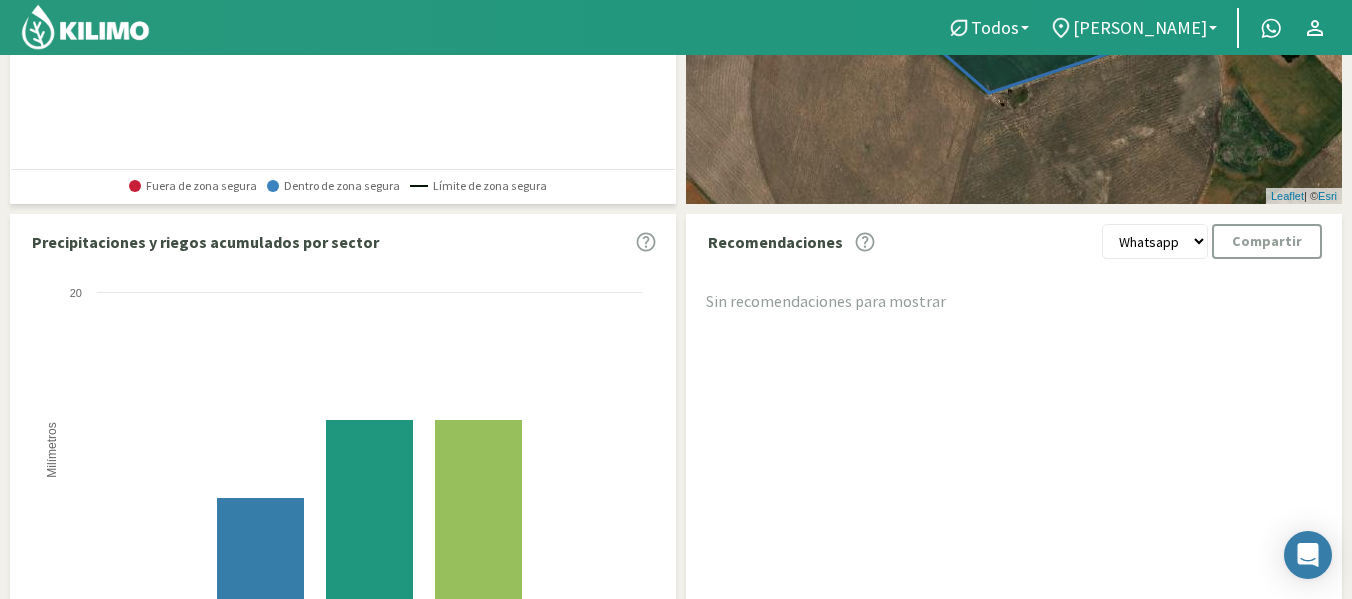 scroll, scrollTop: 410, scrollLeft: 0, axis: vertical 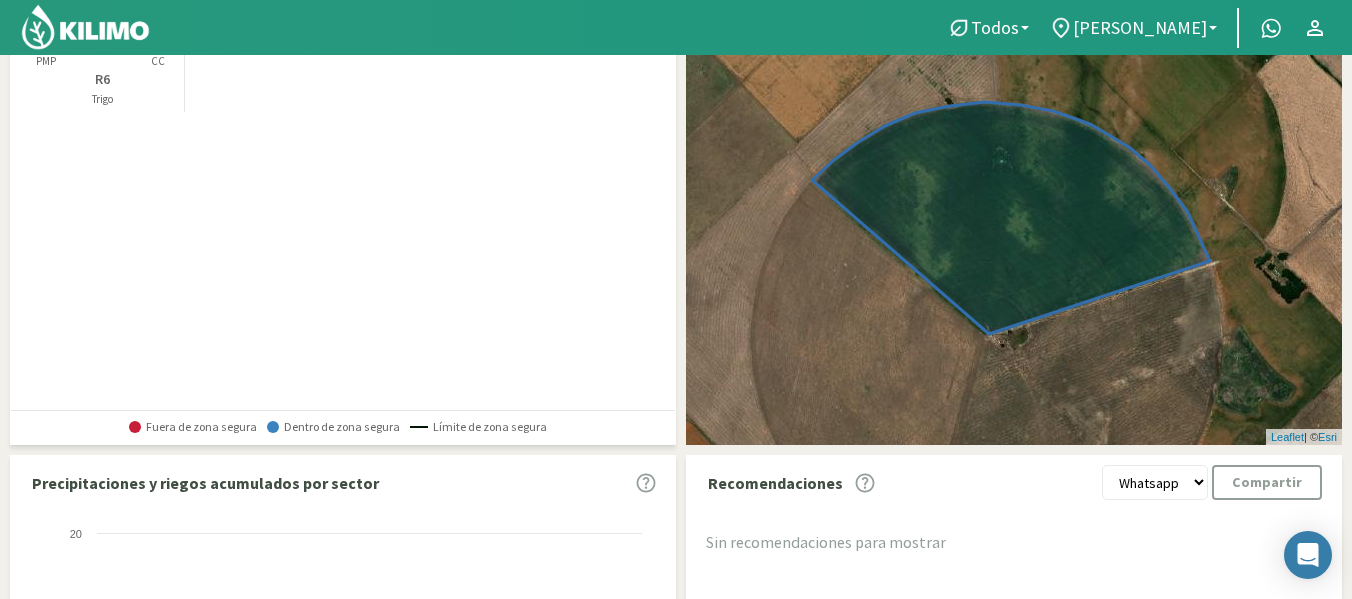 click on "Precipitaciones y riegos acumulados por sector" 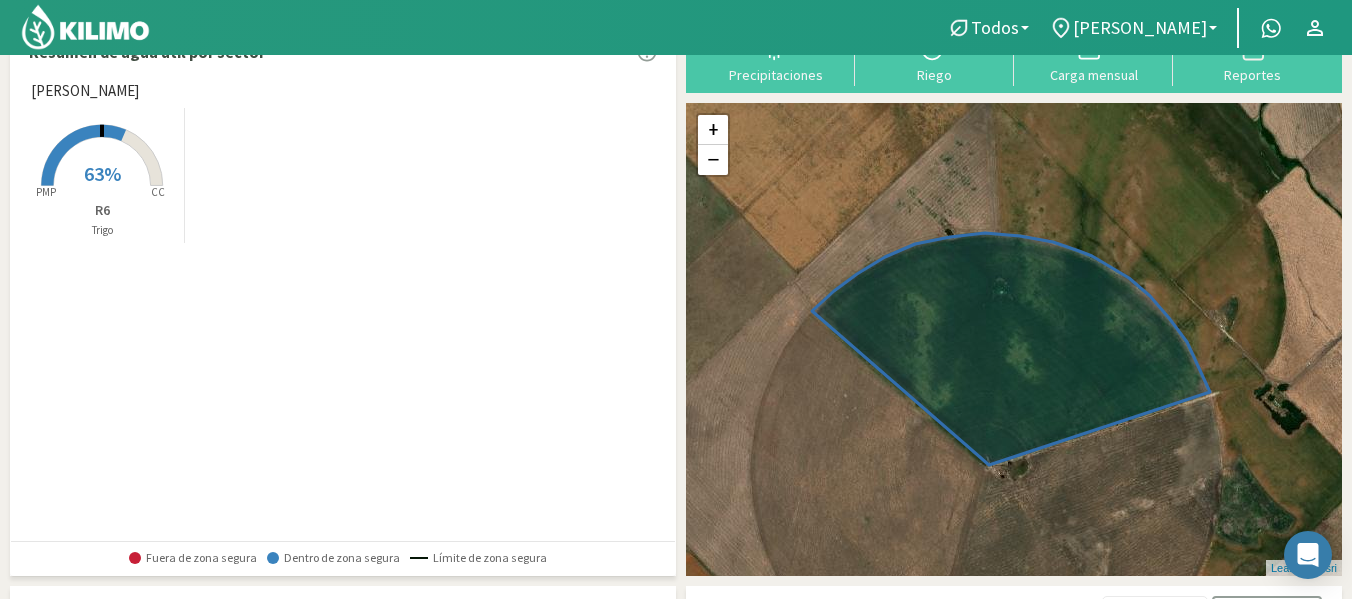 scroll, scrollTop: 0, scrollLeft: 0, axis: both 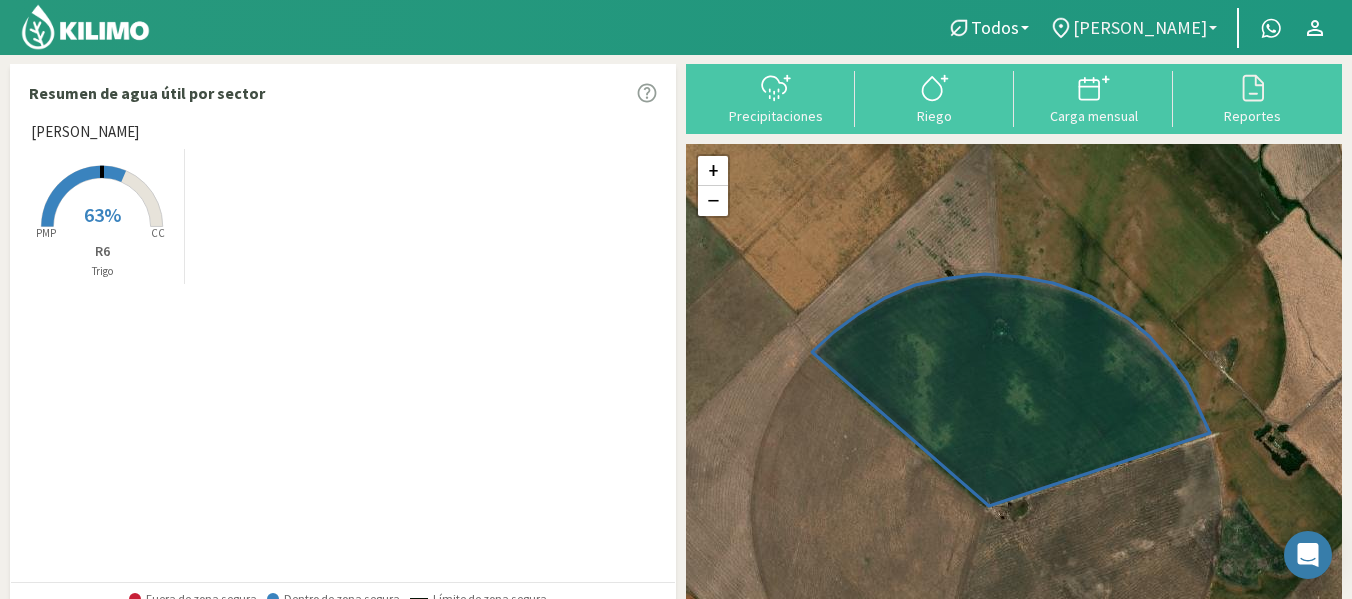 click on "[PERSON_NAME]" 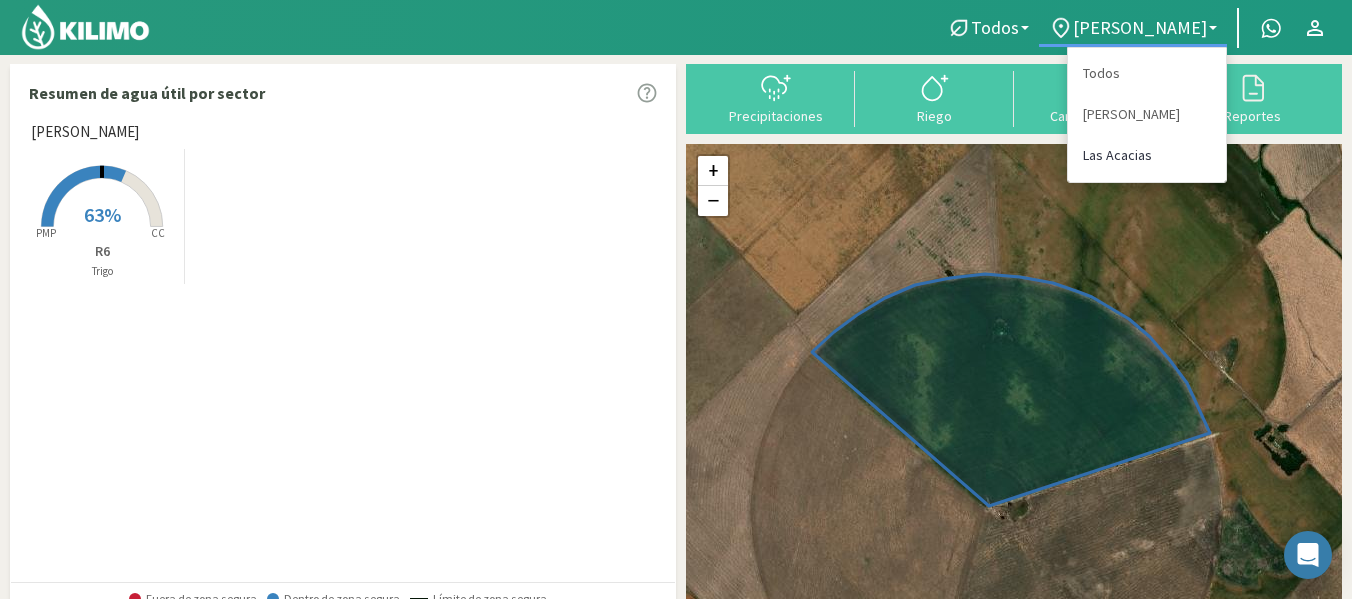click on "Las Acacias" 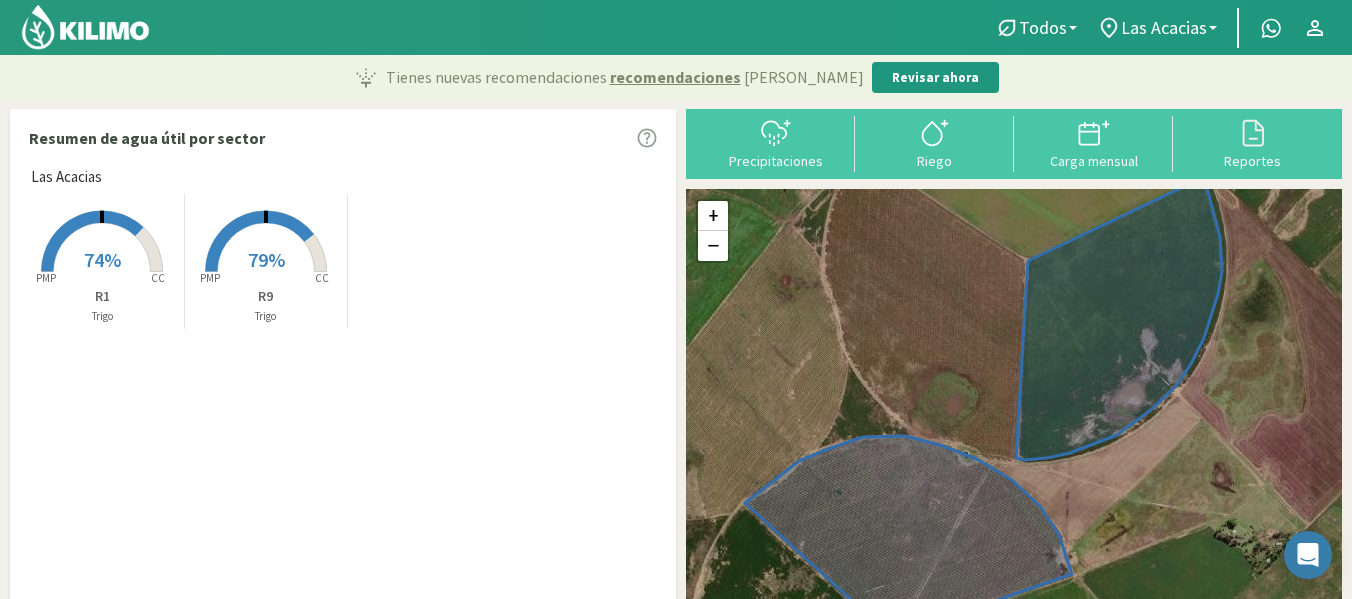 click on "79%" at bounding box center (266, 259) 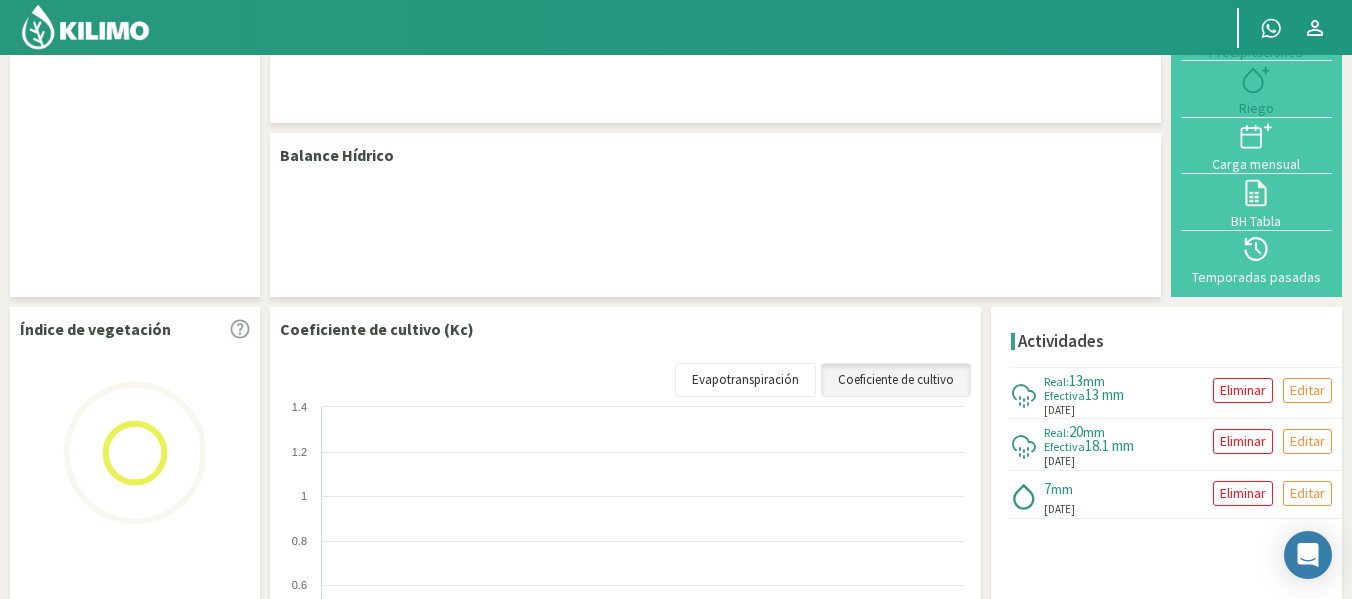 select on "1: Object" 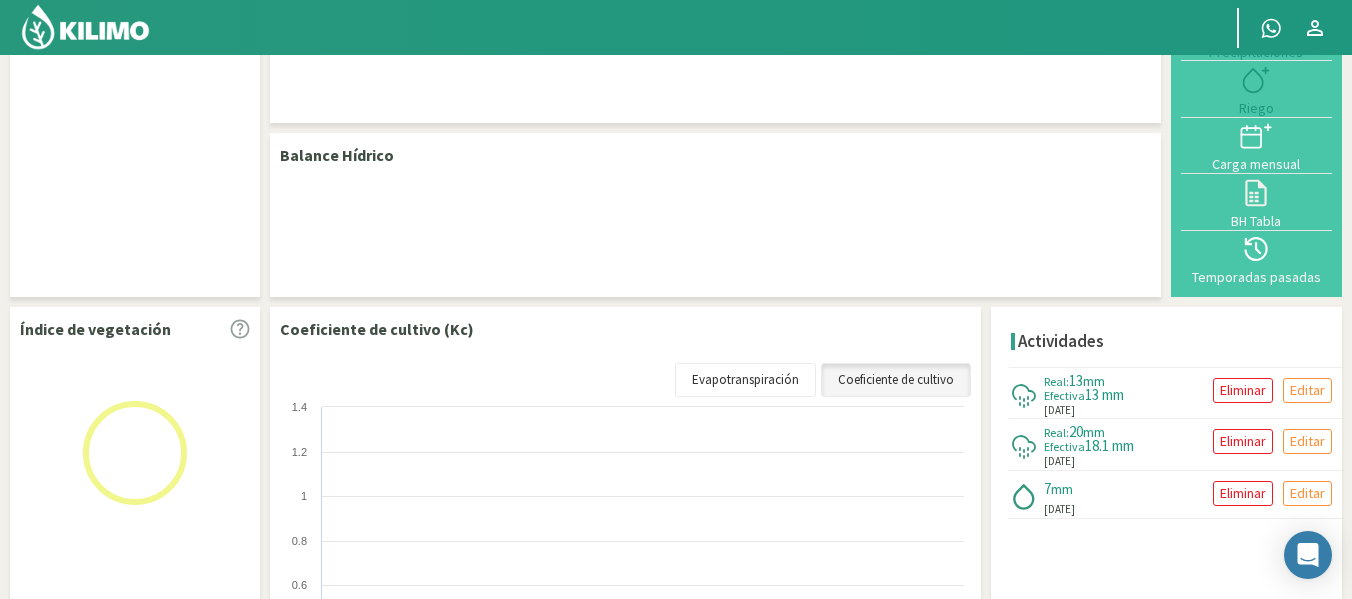 select on "1: Object" 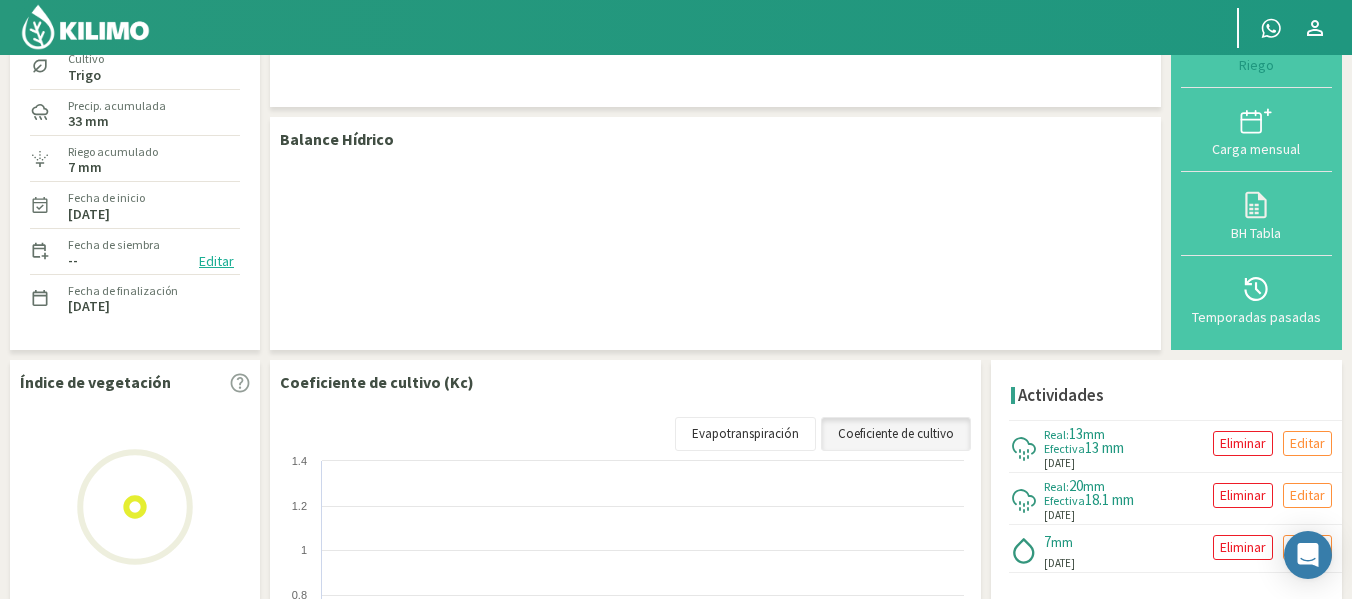 scroll, scrollTop: 0, scrollLeft: 0, axis: both 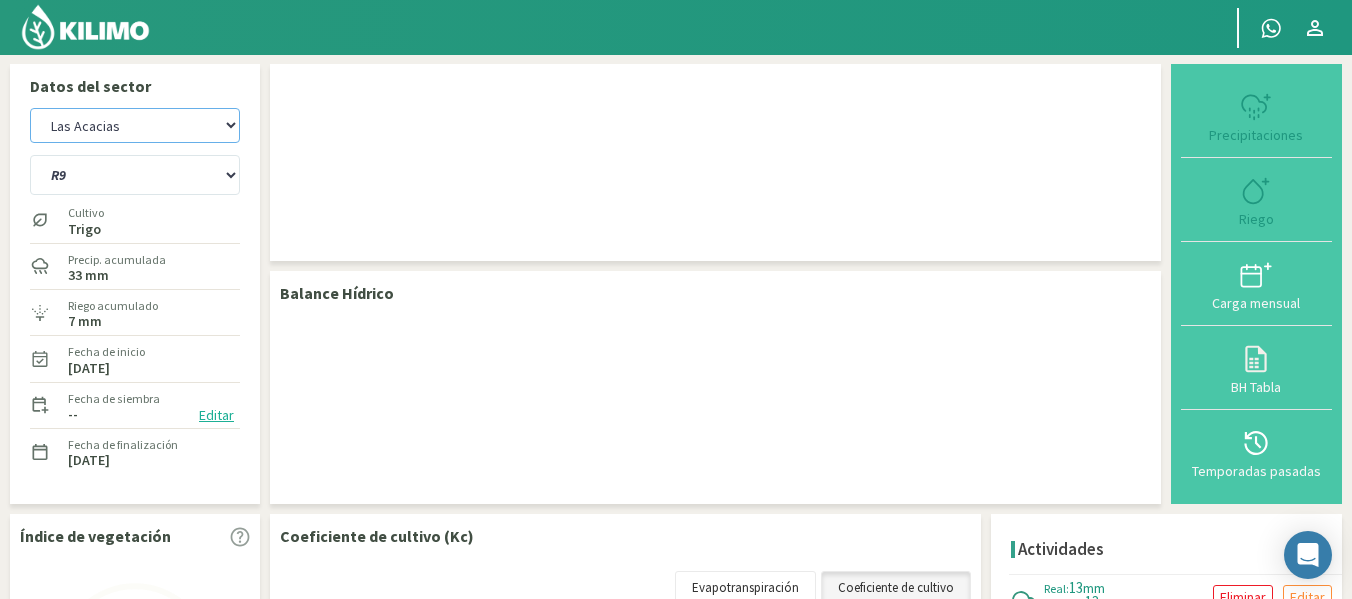click on "[PERSON_NAME]   Las Acacias" 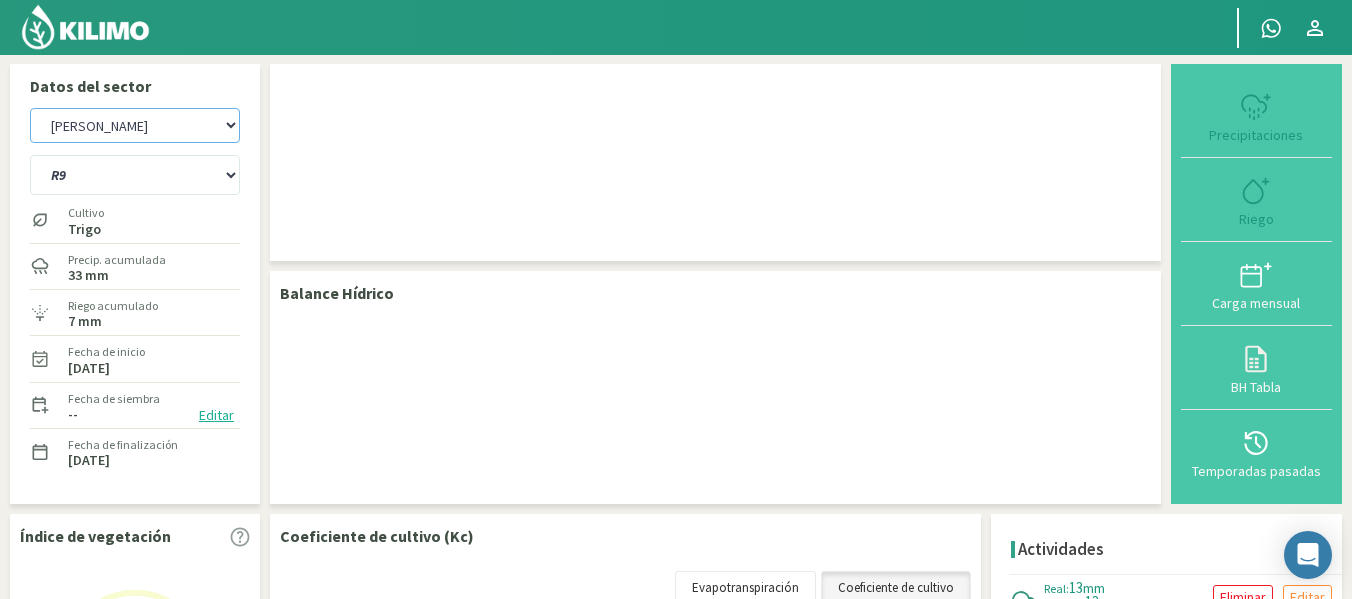 click on "[PERSON_NAME]   Las Acacias" 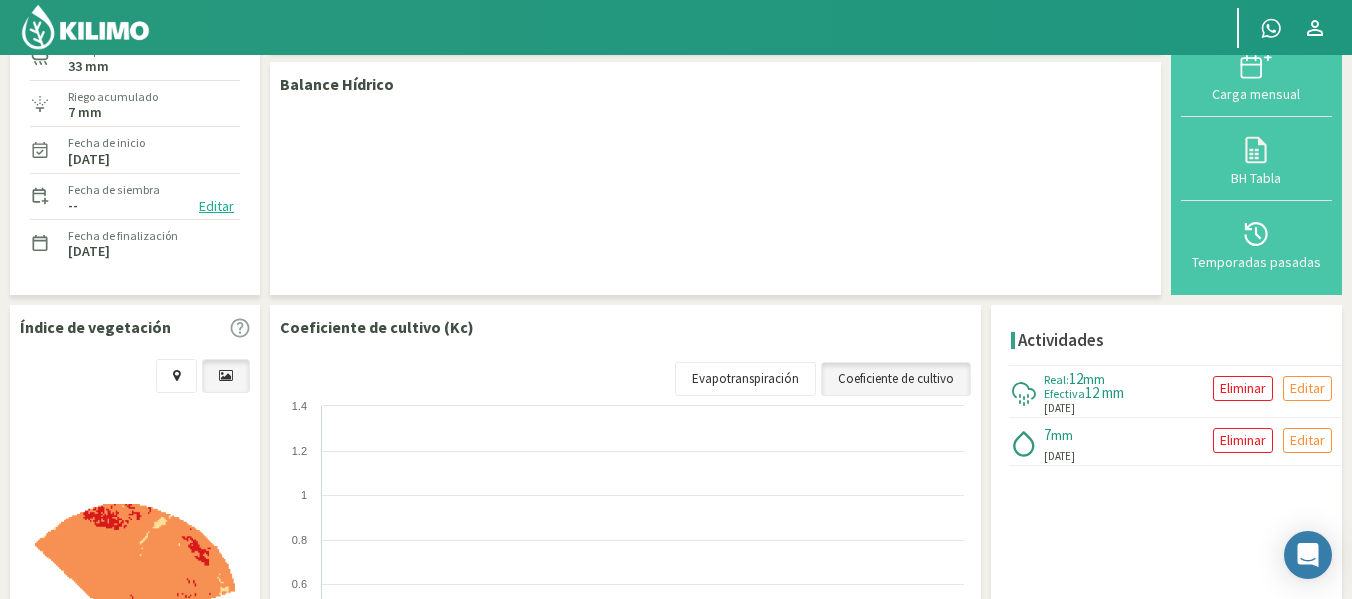 scroll, scrollTop: 196, scrollLeft: 0, axis: vertical 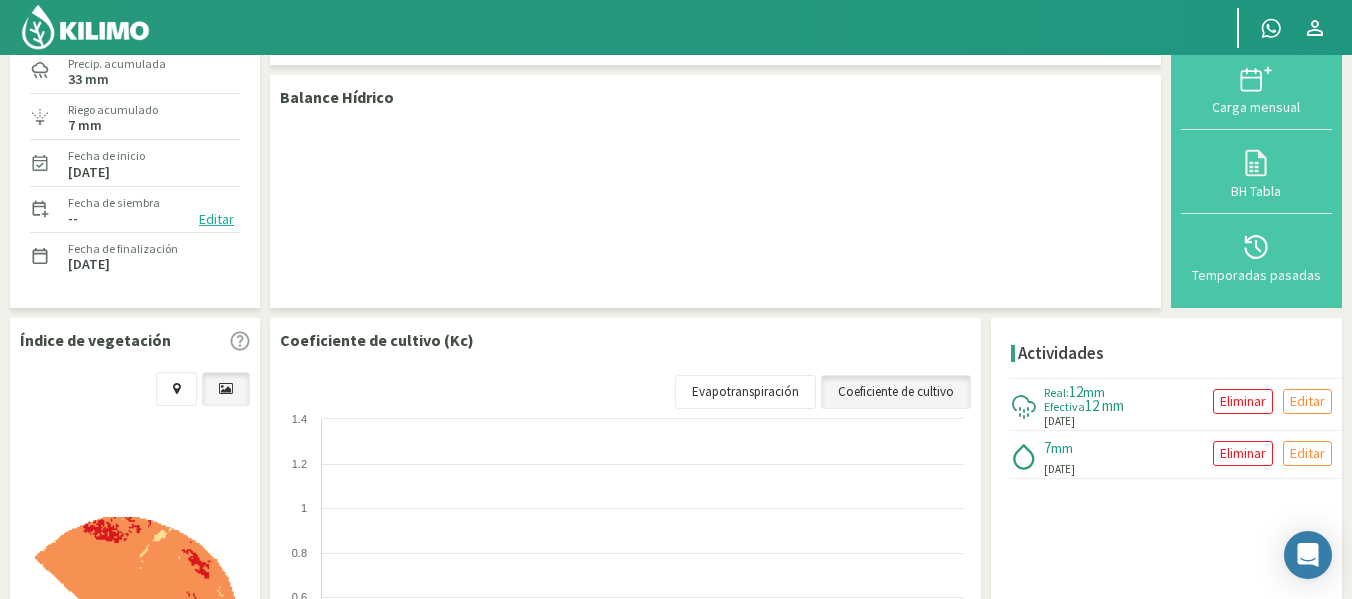 select on "2: Object" 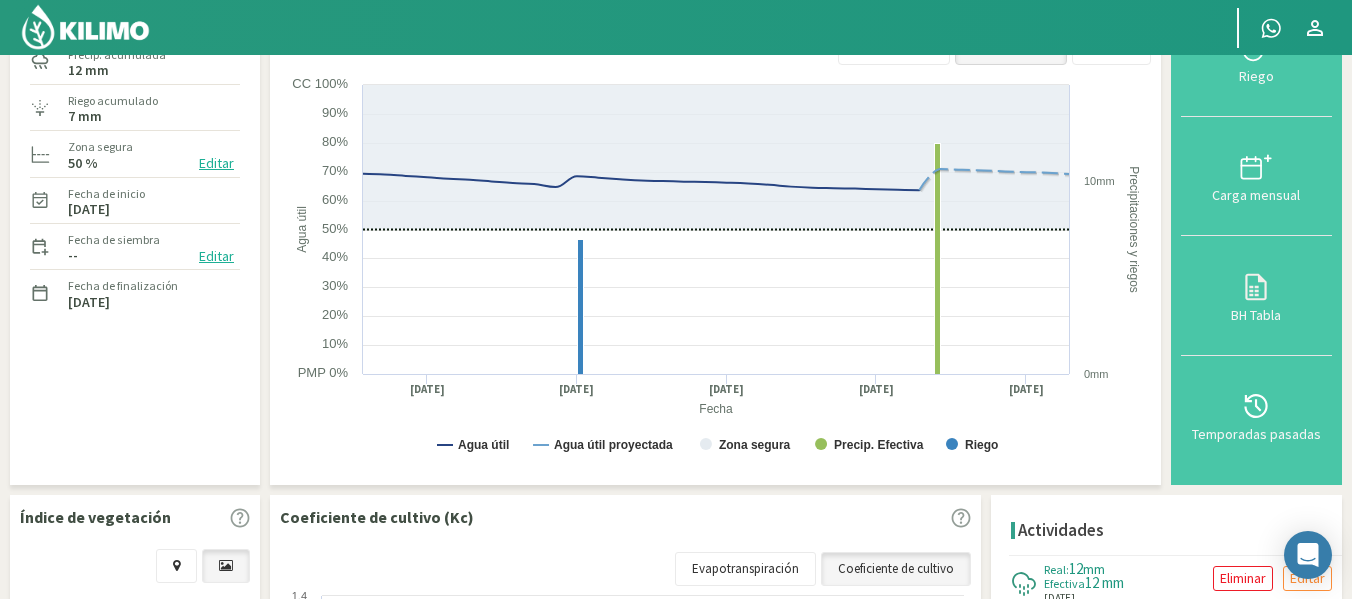scroll, scrollTop: 698, scrollLeft: 0, axis: vertical 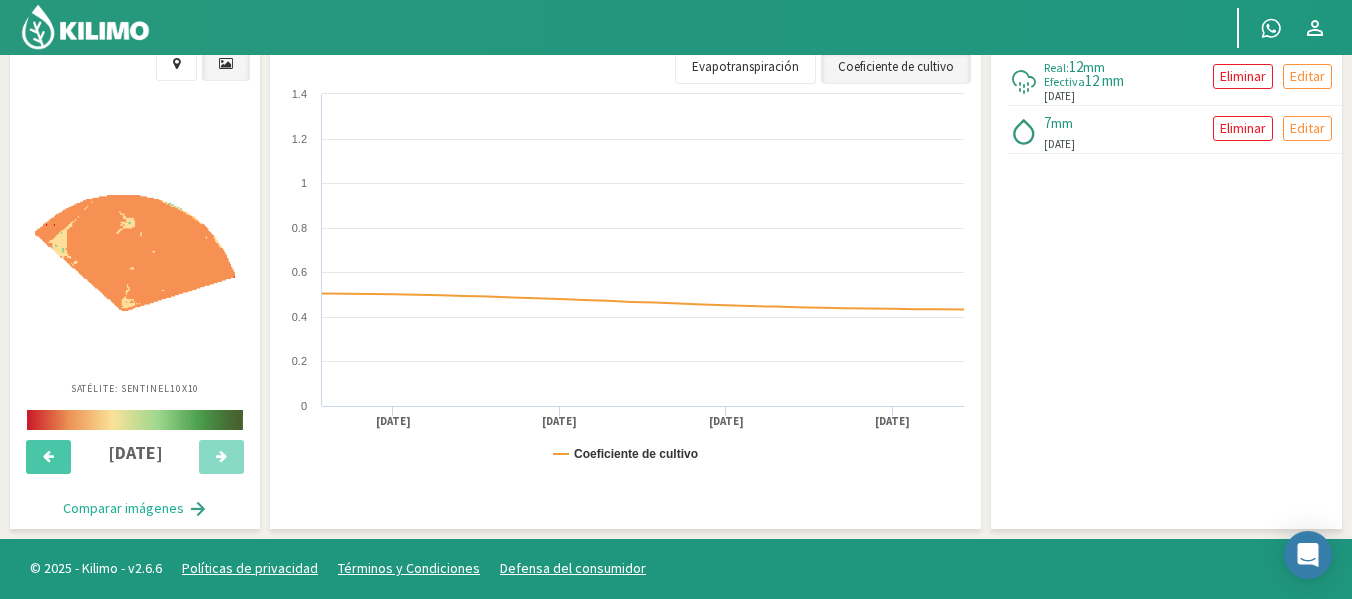 drag, startPoint x: 1351, startPoint y: 374, endPoint x: 1352, endPoint y: 292, distance: 82.006096 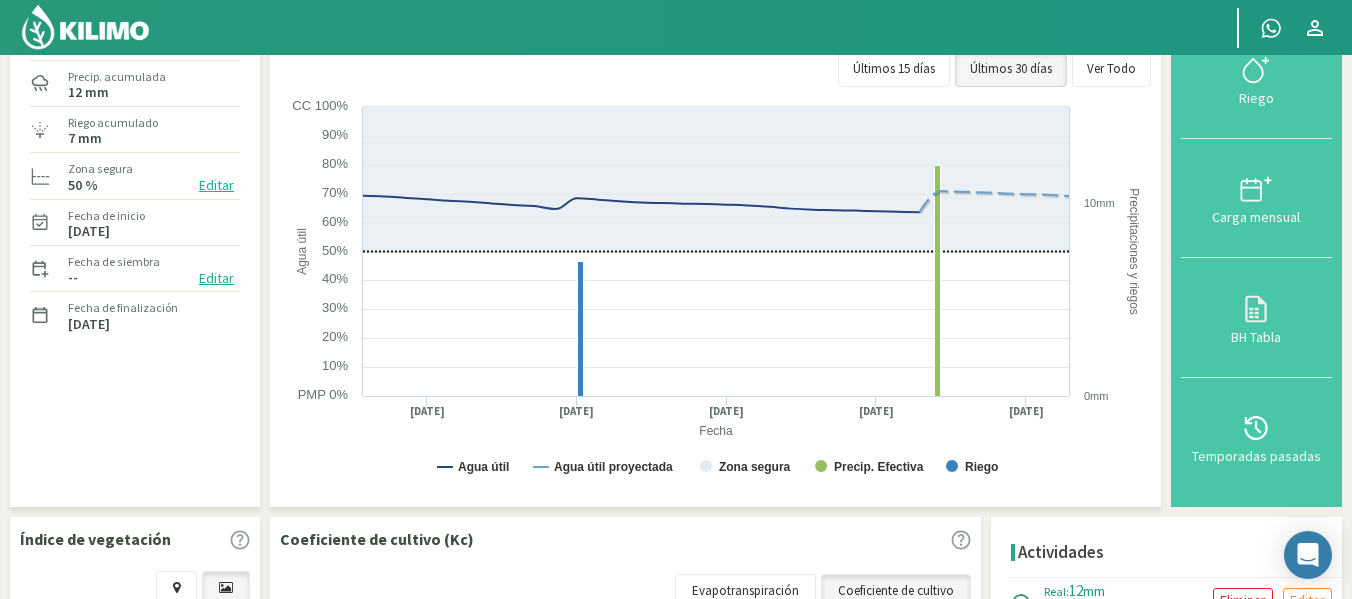 scroll, scrollTop: 0, scrollLeft: 0, axis: both 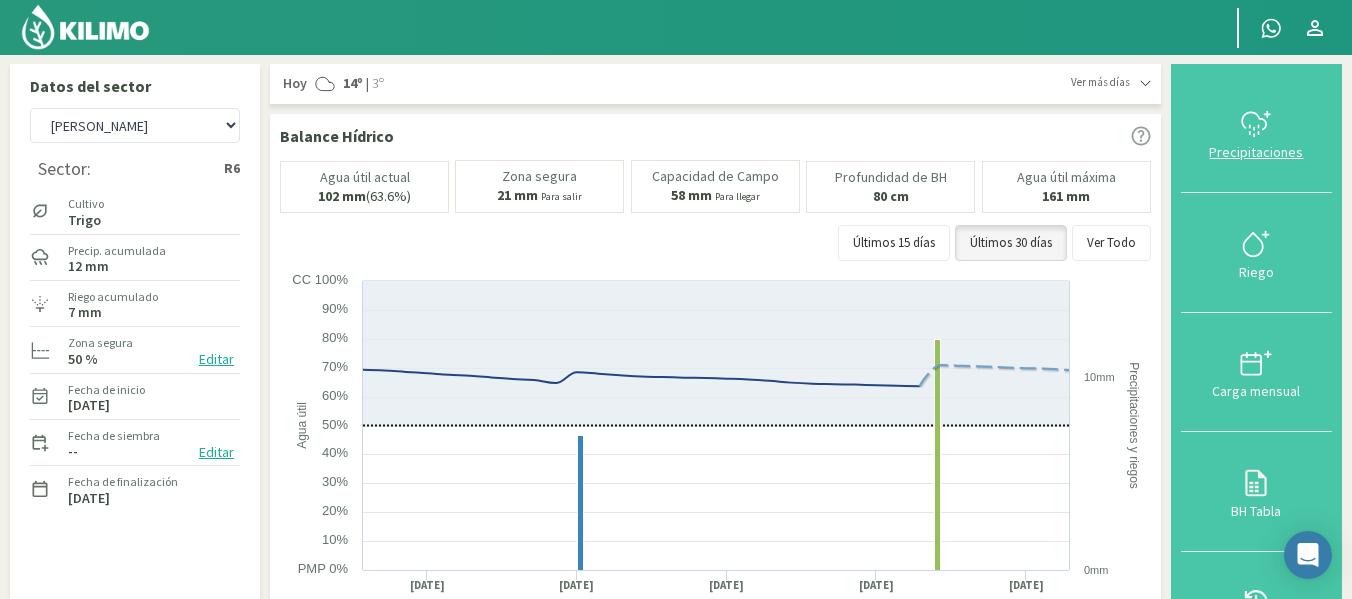click 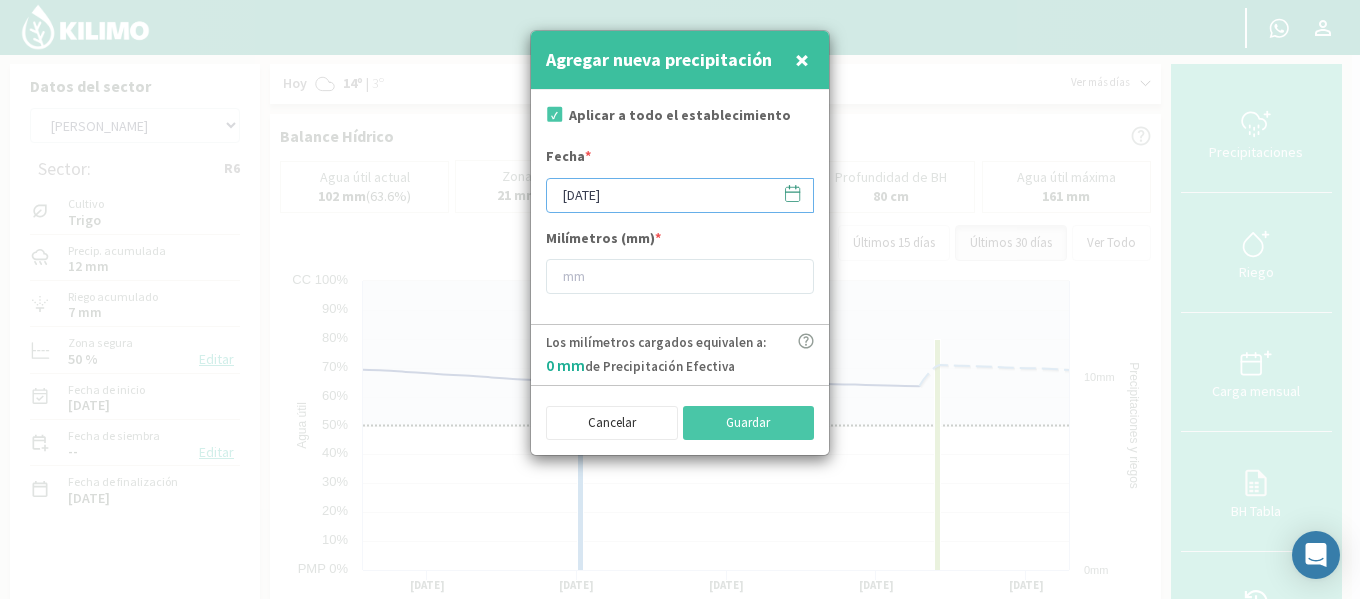 click on "[DATE]" at bounding box center [680, 195] 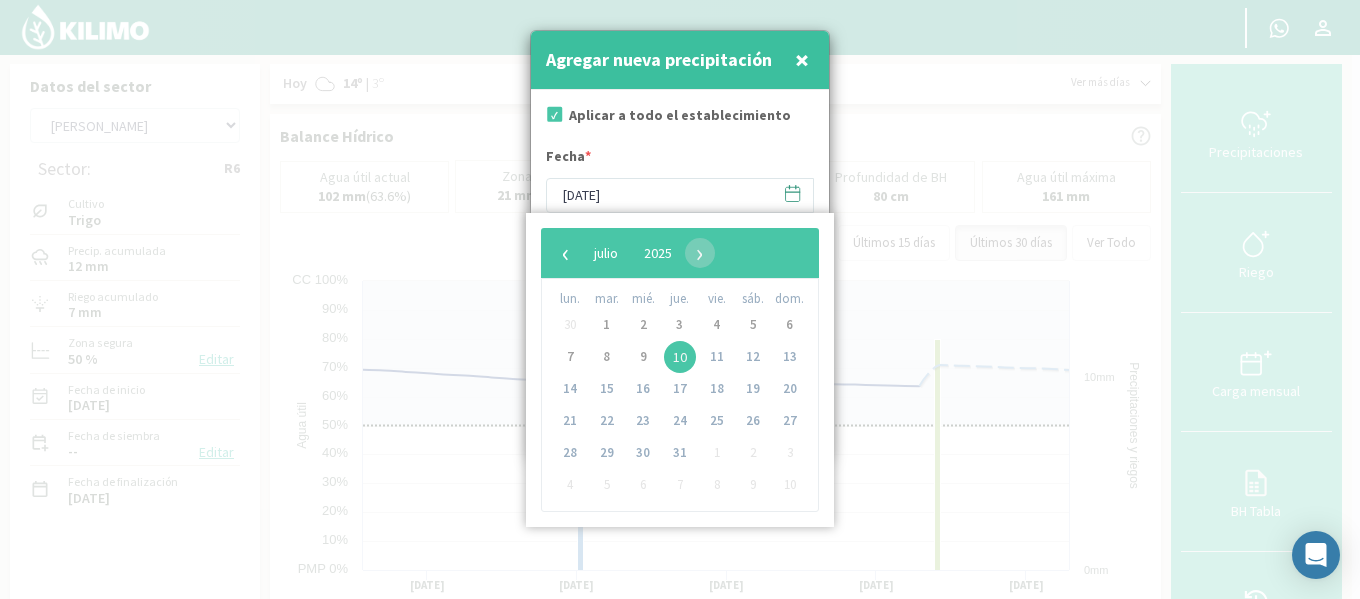 click on "×" at bounding box center [802, 60] 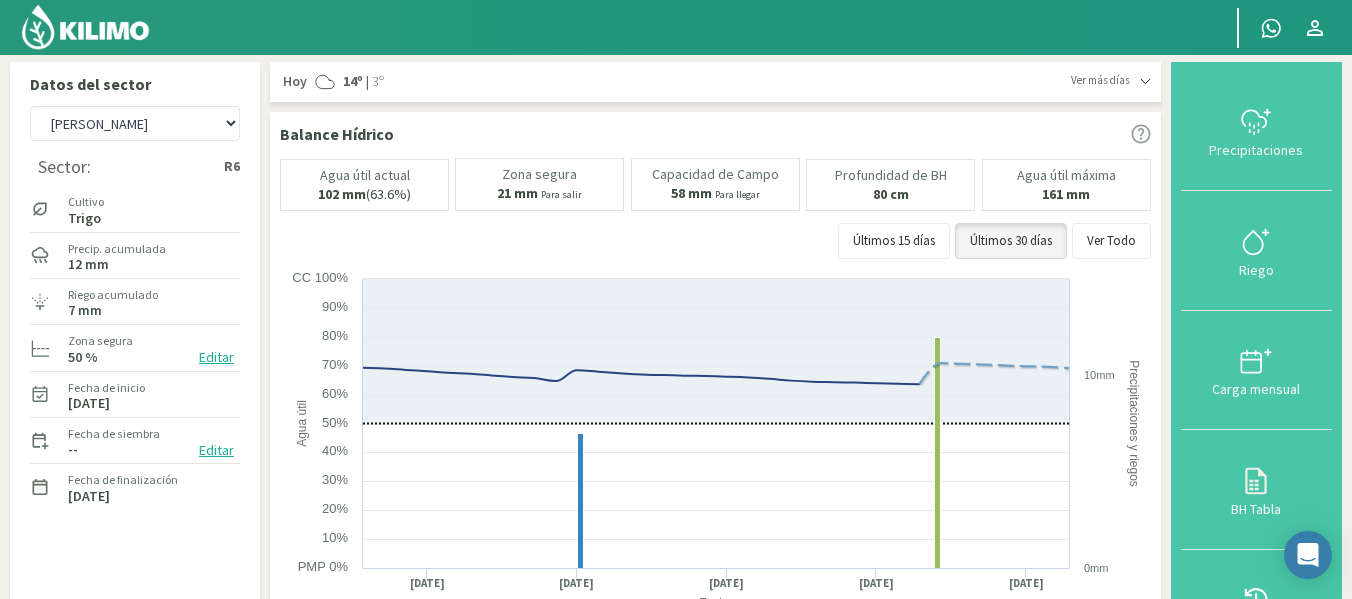 scroll, scrollTop: 0, scrollLeft: 0, axis: both 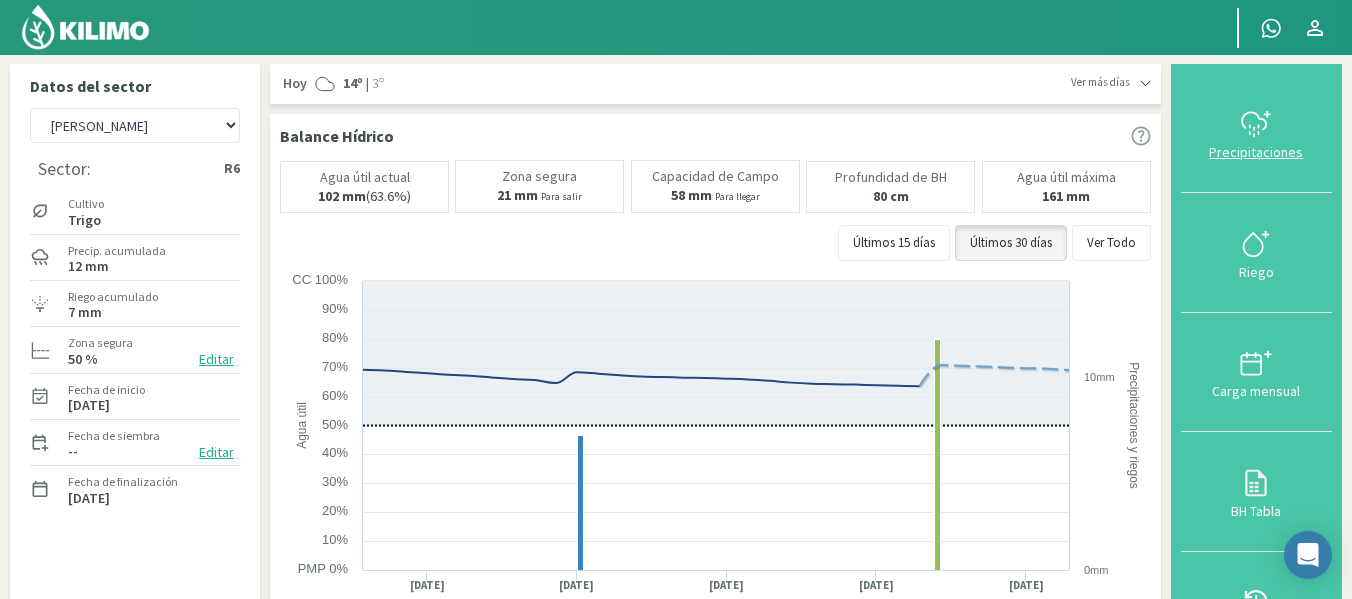 click 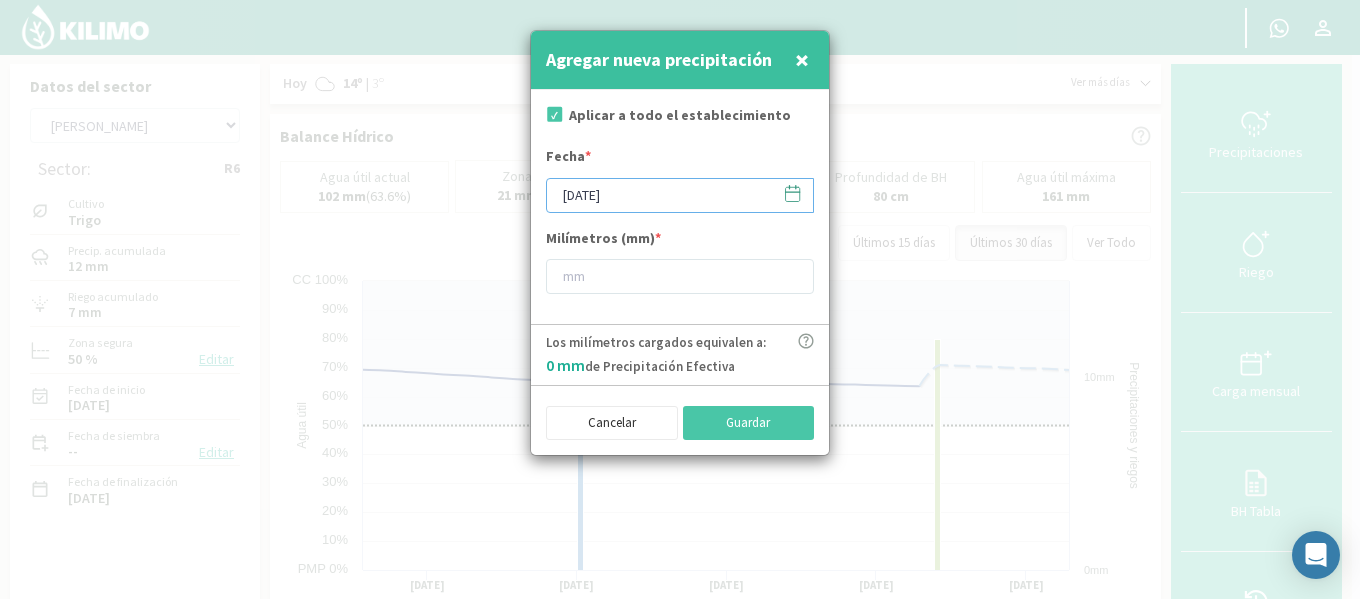 click on "[DATE]" at bounding box center [680, 195] 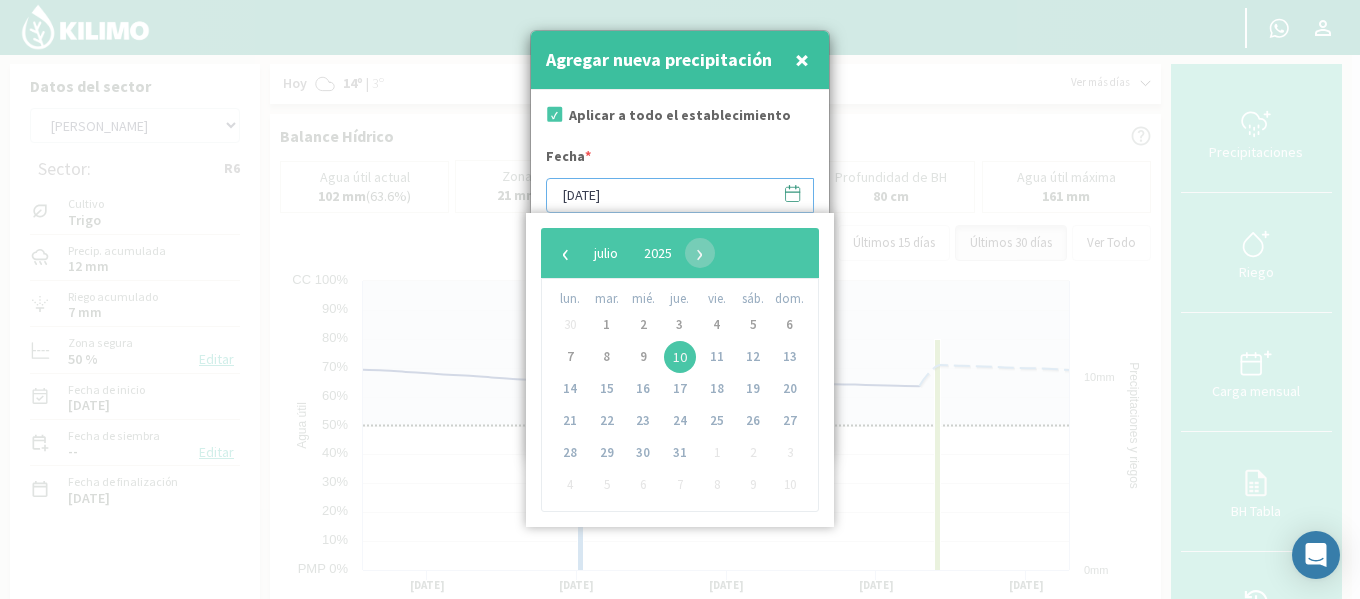 click on "[DATE]" at bounding box center [680, 195] 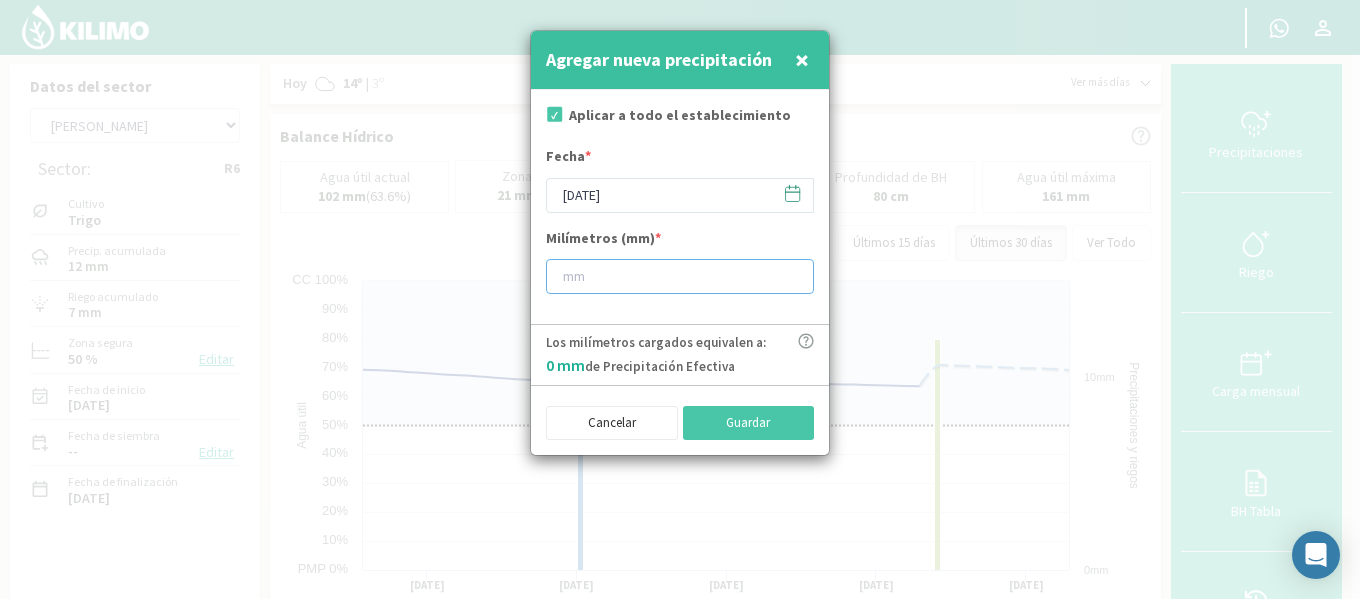 type on "[DATE]" 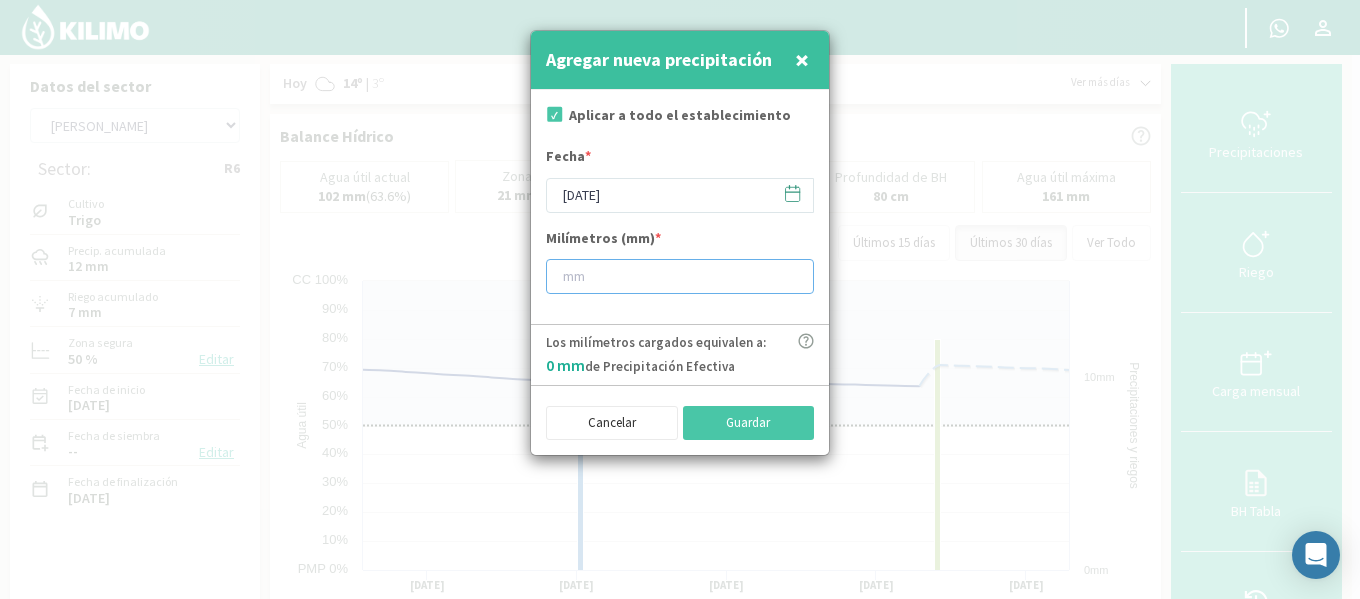 click at bounding box center (680, 276) 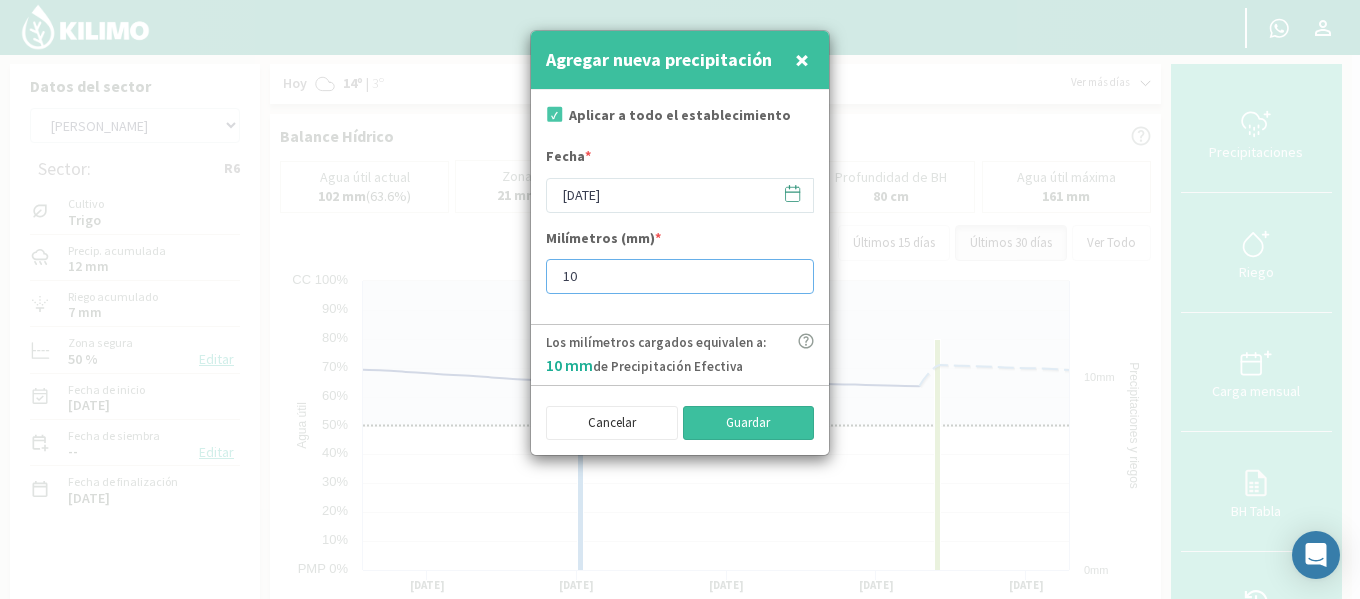 type on "10" 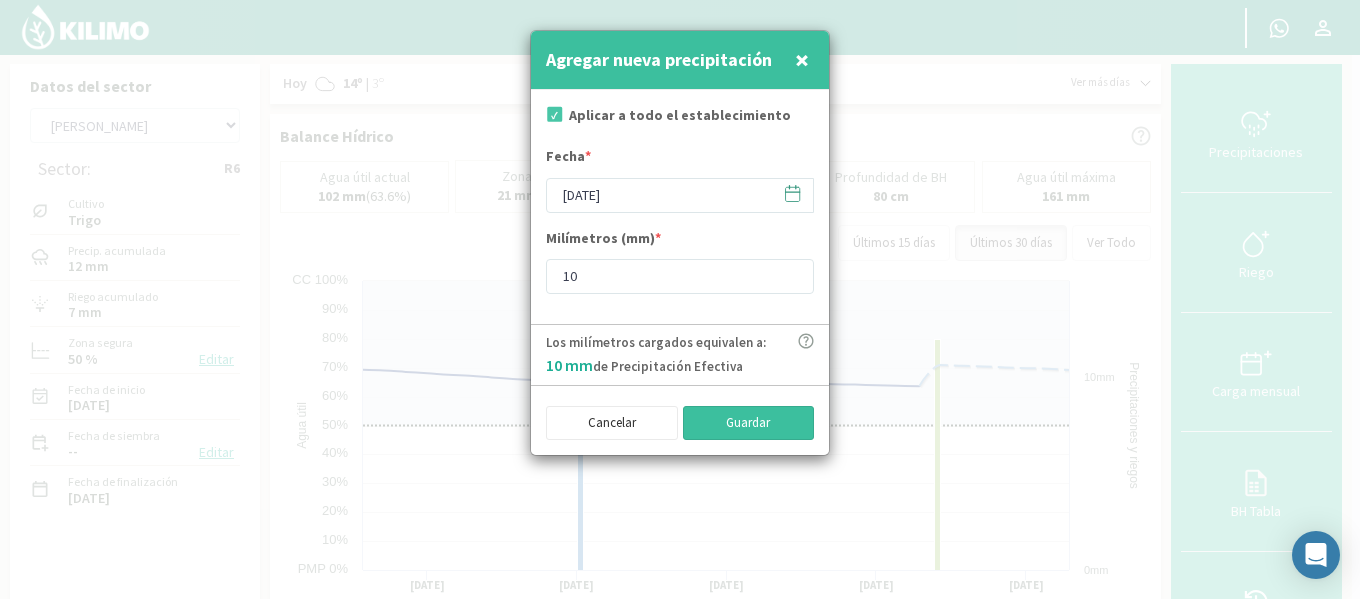 click on "Guardar" at bounding box center [749, 423] 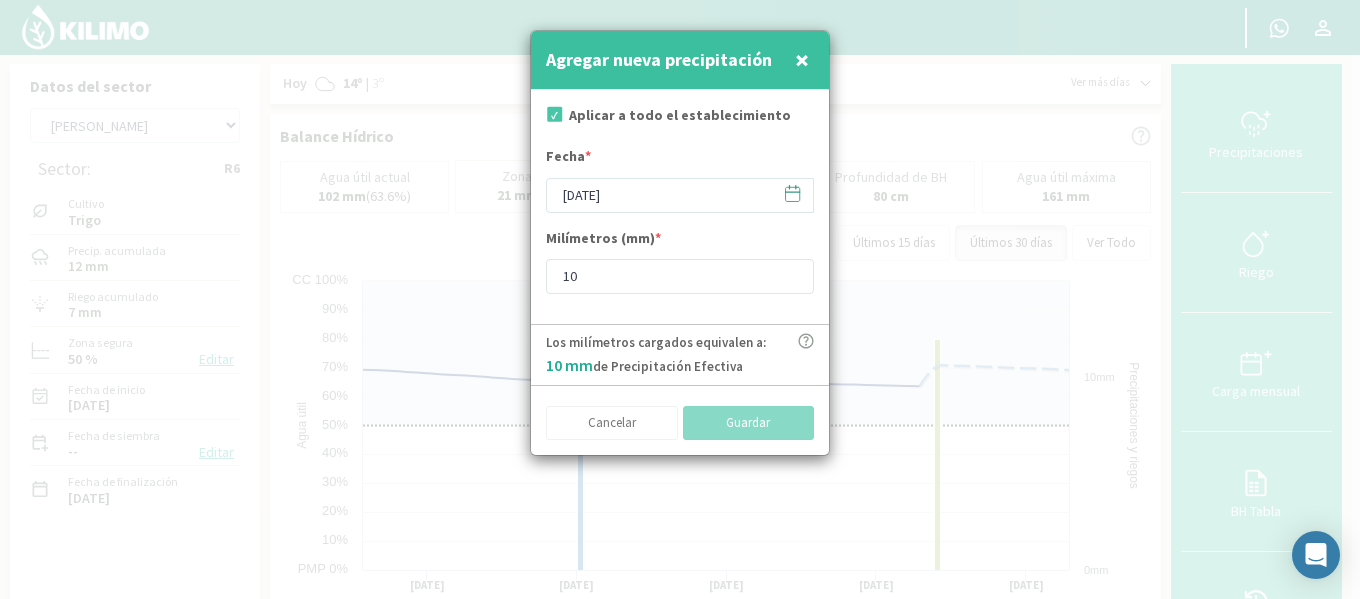 type on "[DATE]" 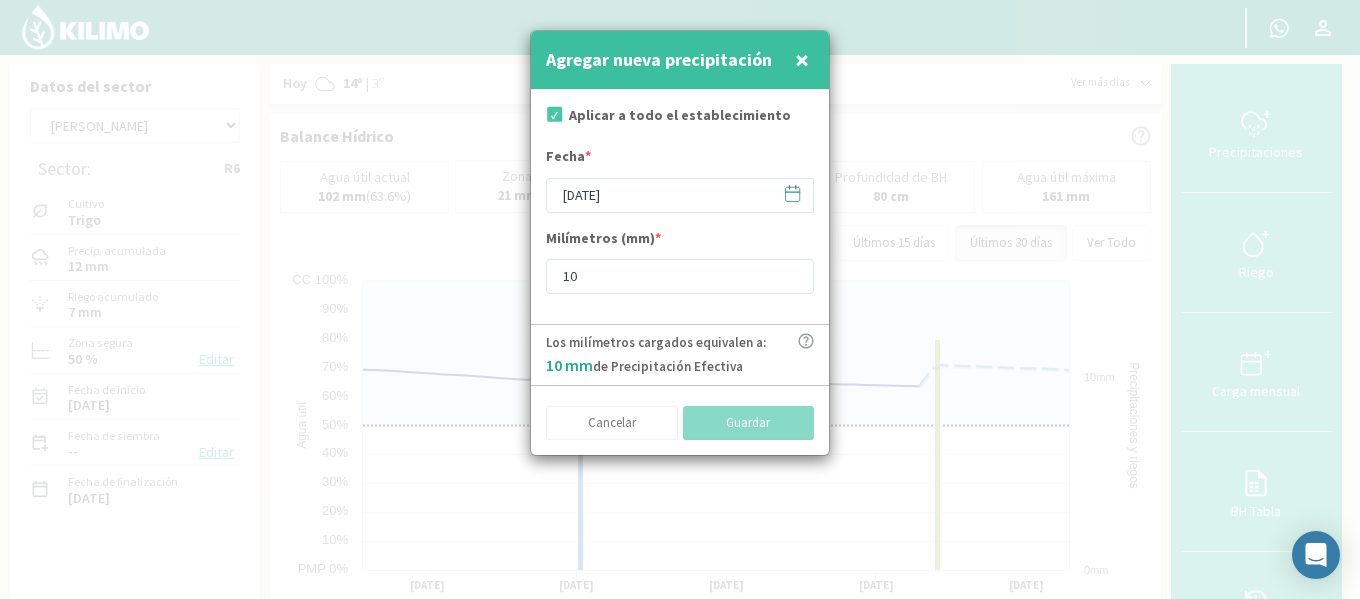 type 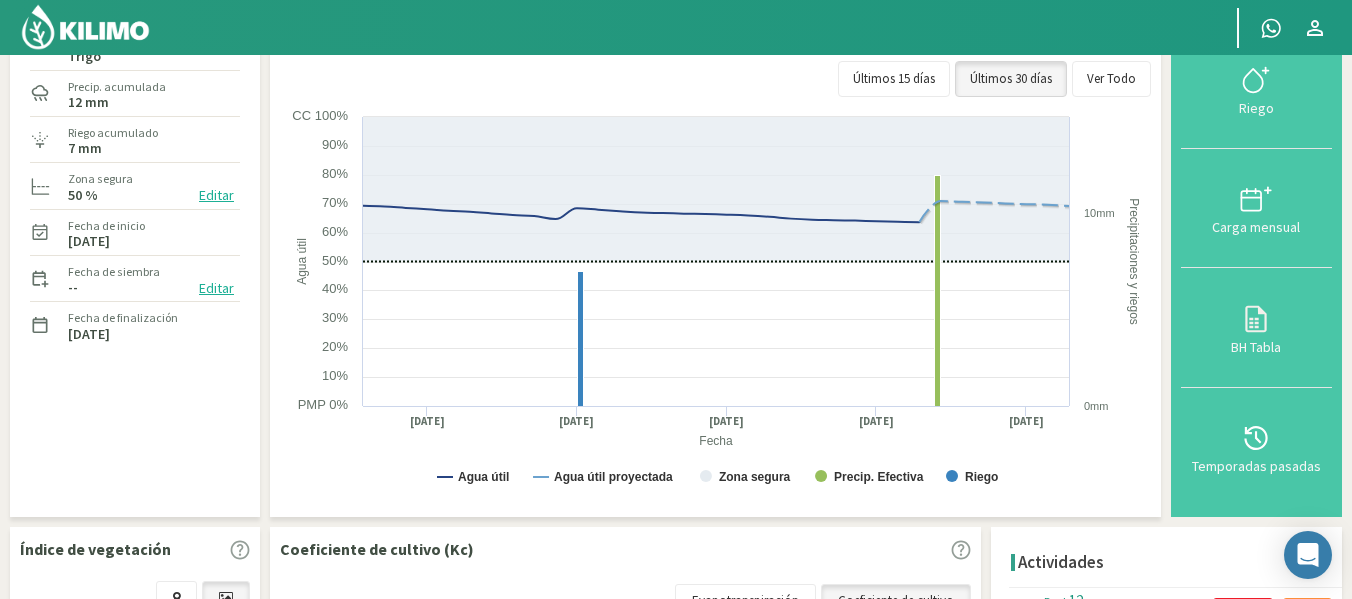 scroll, scrollTop: 100, scrollLeft: 0, axis: vertical 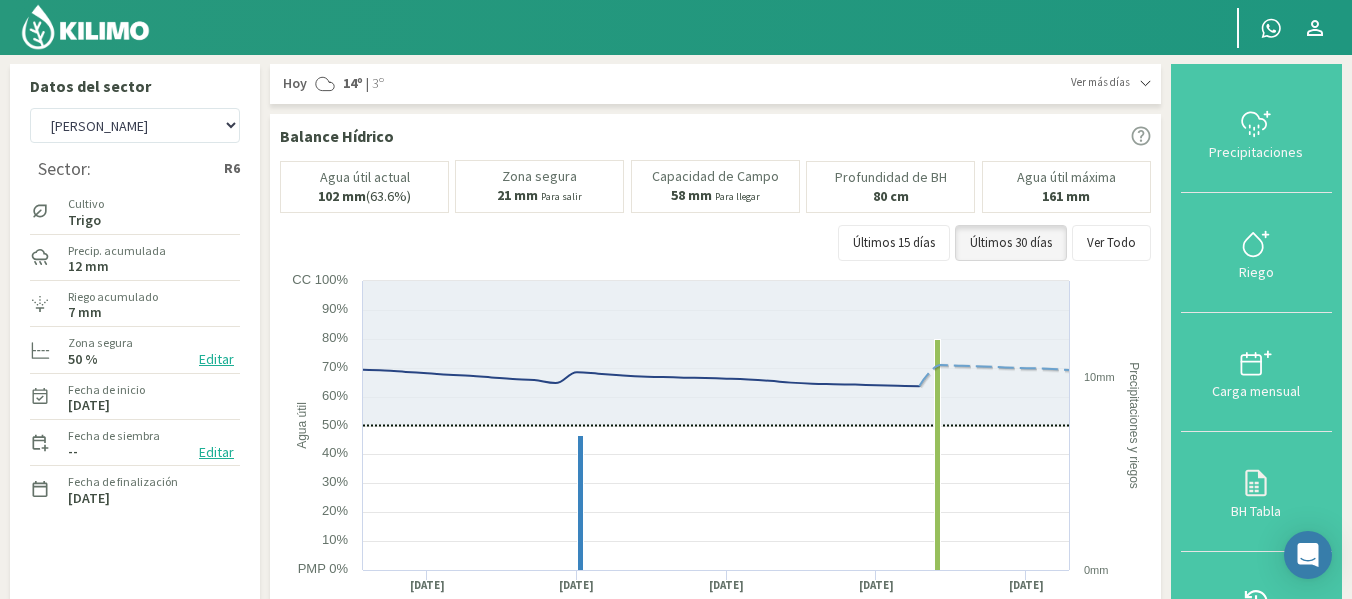 click 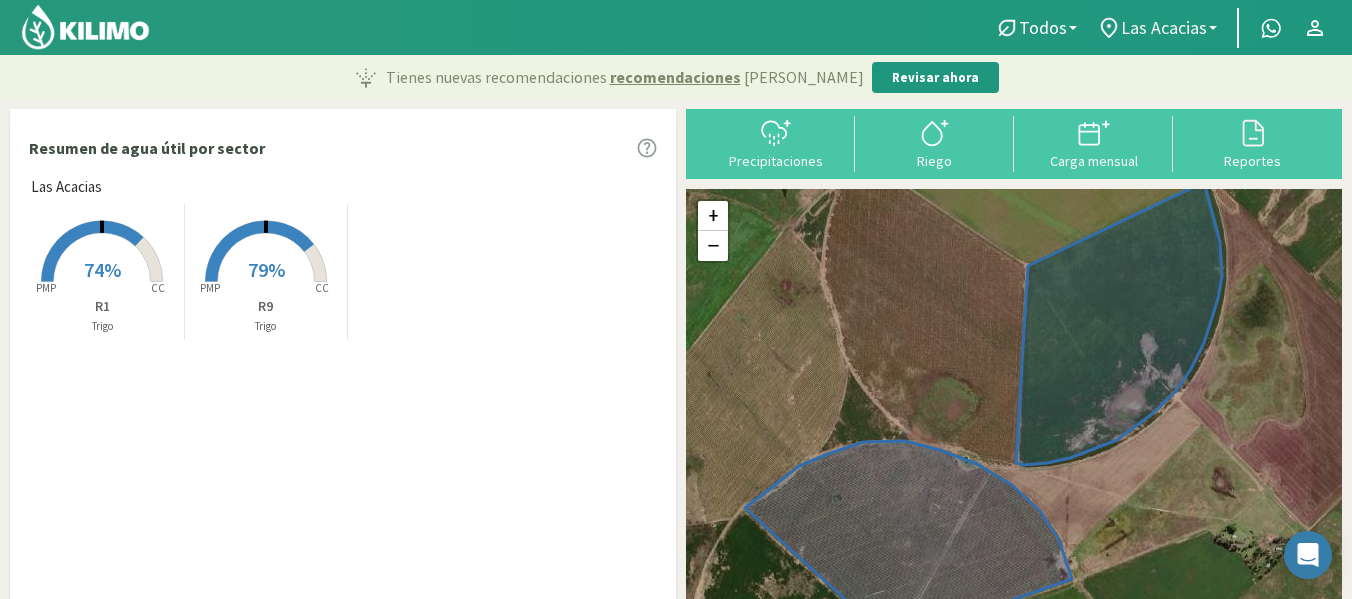 click on "Las Acacias" 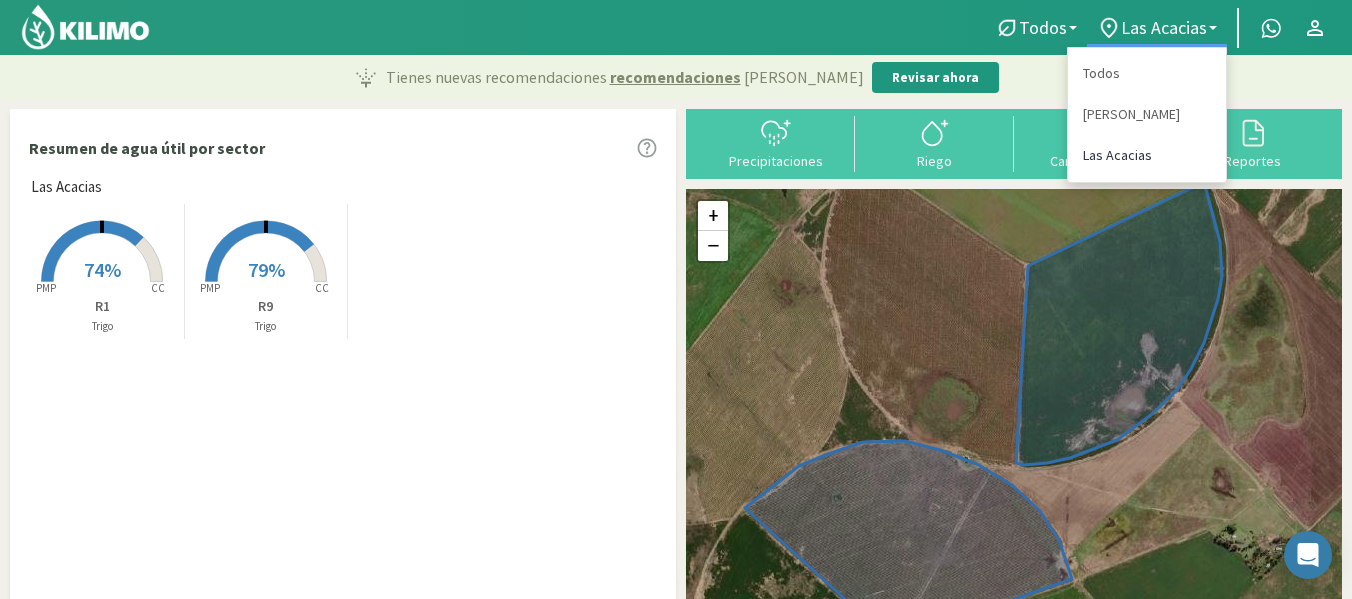 click on "Las Acacias" 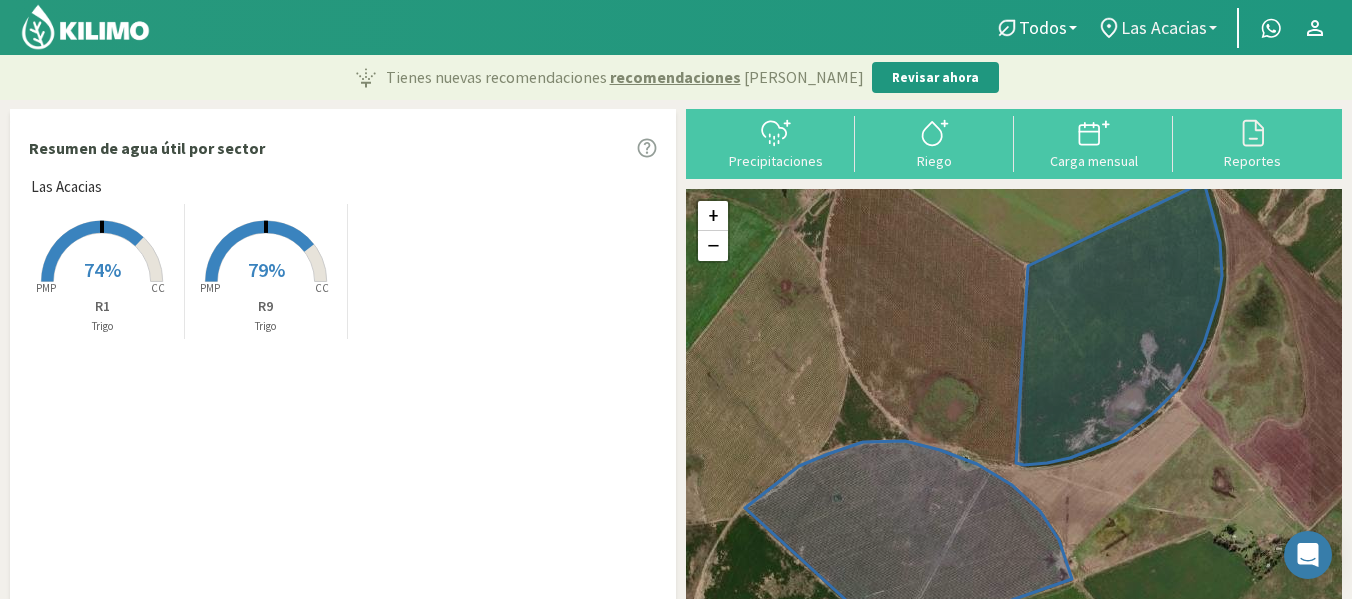click on "Las Acacias" 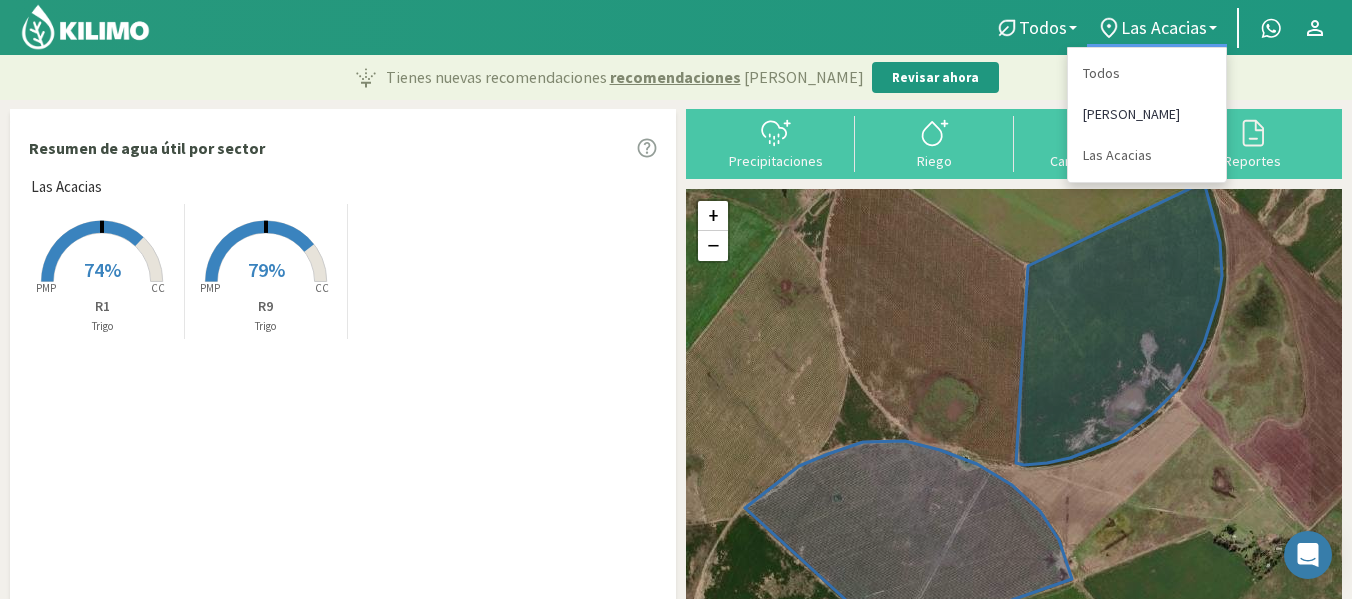 click on "[PERSON_NAME]" 